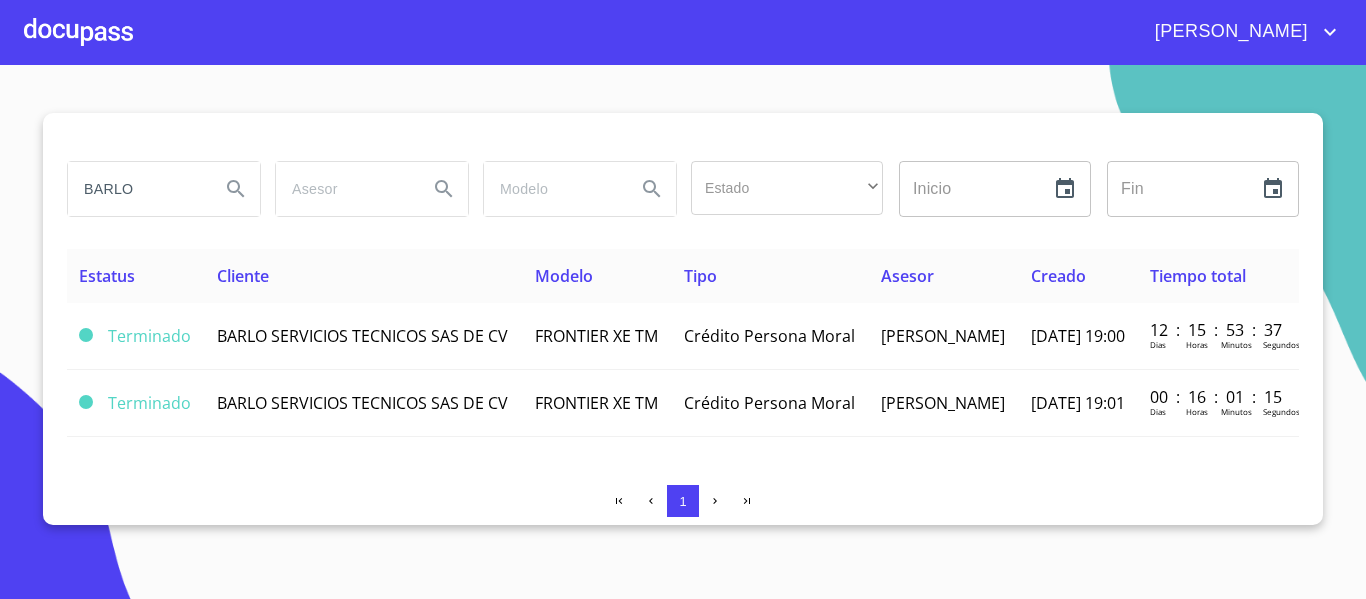 scroll, scrollTop: 0, scrollLeft: 0, axis: both 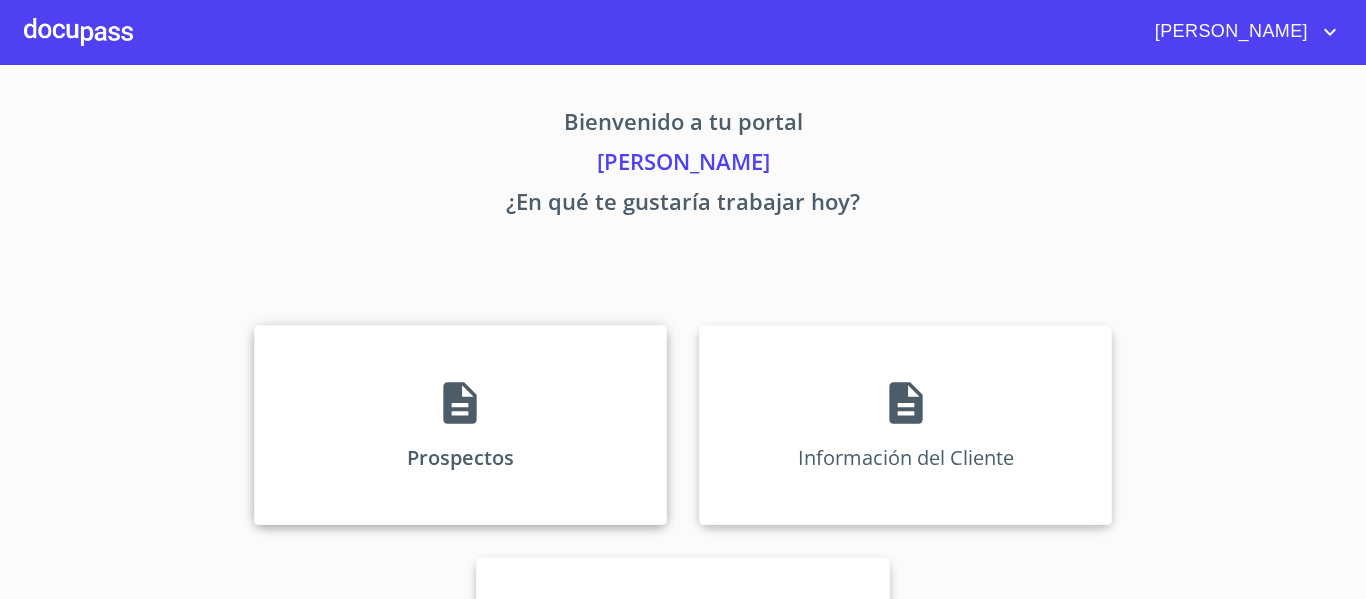 click on "Prospectos" at bounding box center (460, 425) 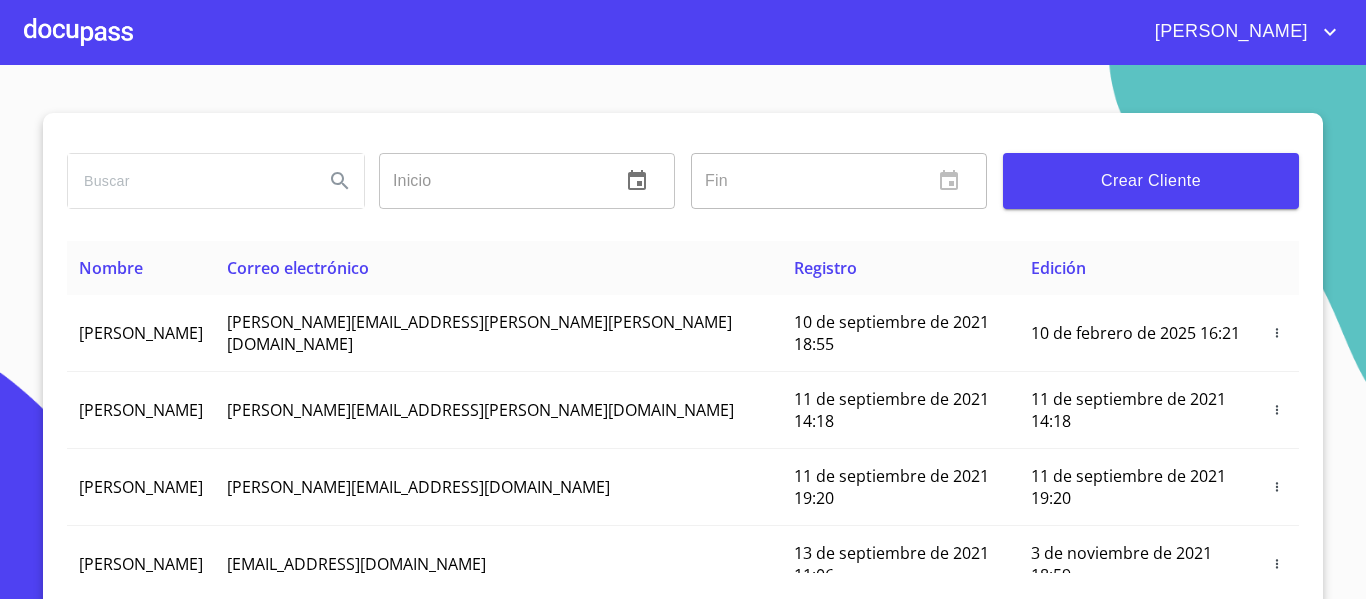 click on "Crear Cliente" at bounding box center [1151, 181] 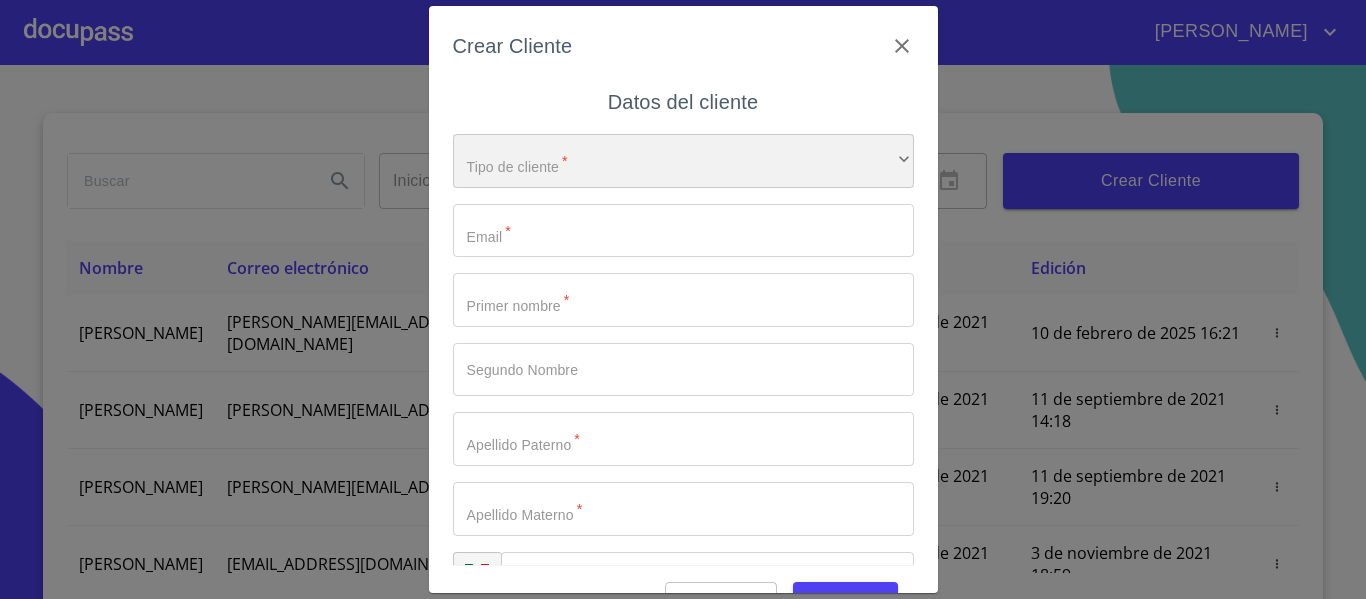 click on "​" at bounding box center (683, 161) 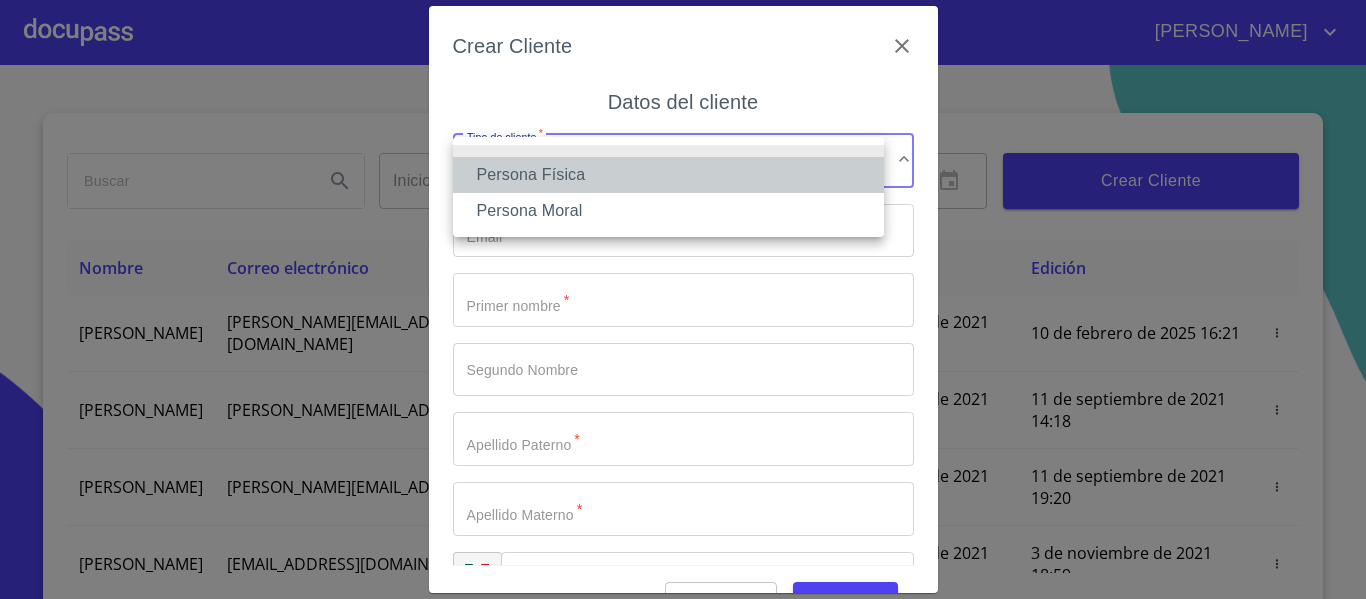 click on "Persona Física" at bounding box center [668, 175] 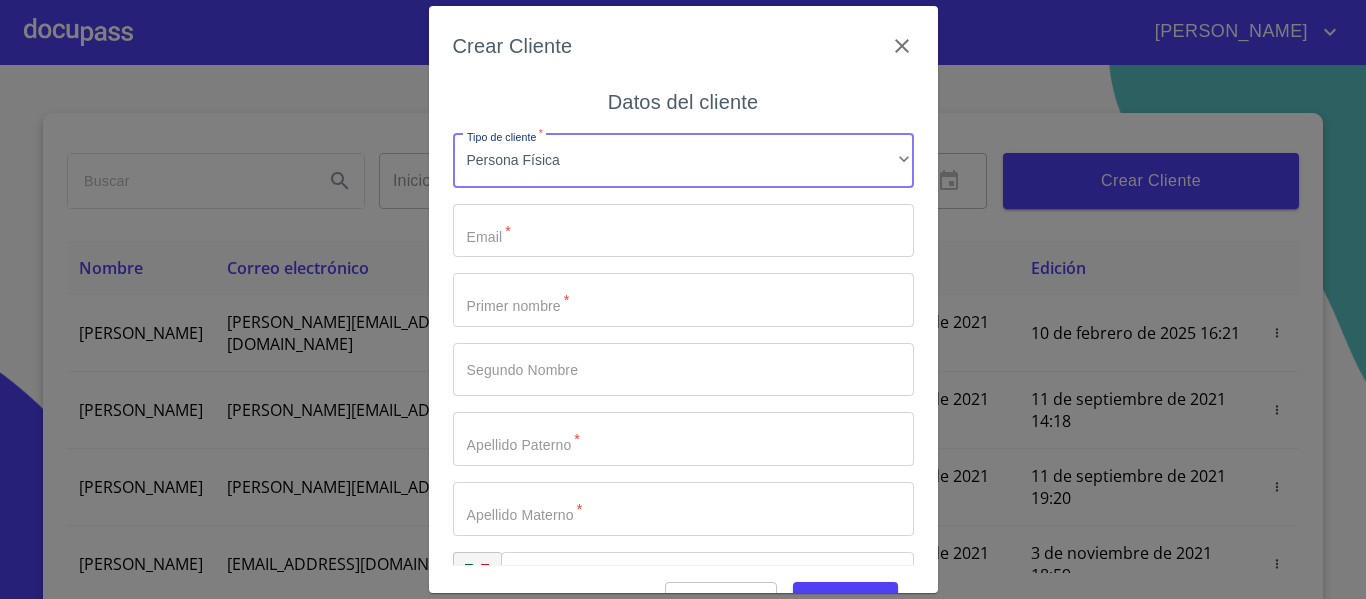 click on "Tipo de cliente   *" at bounding box center [683, 231] 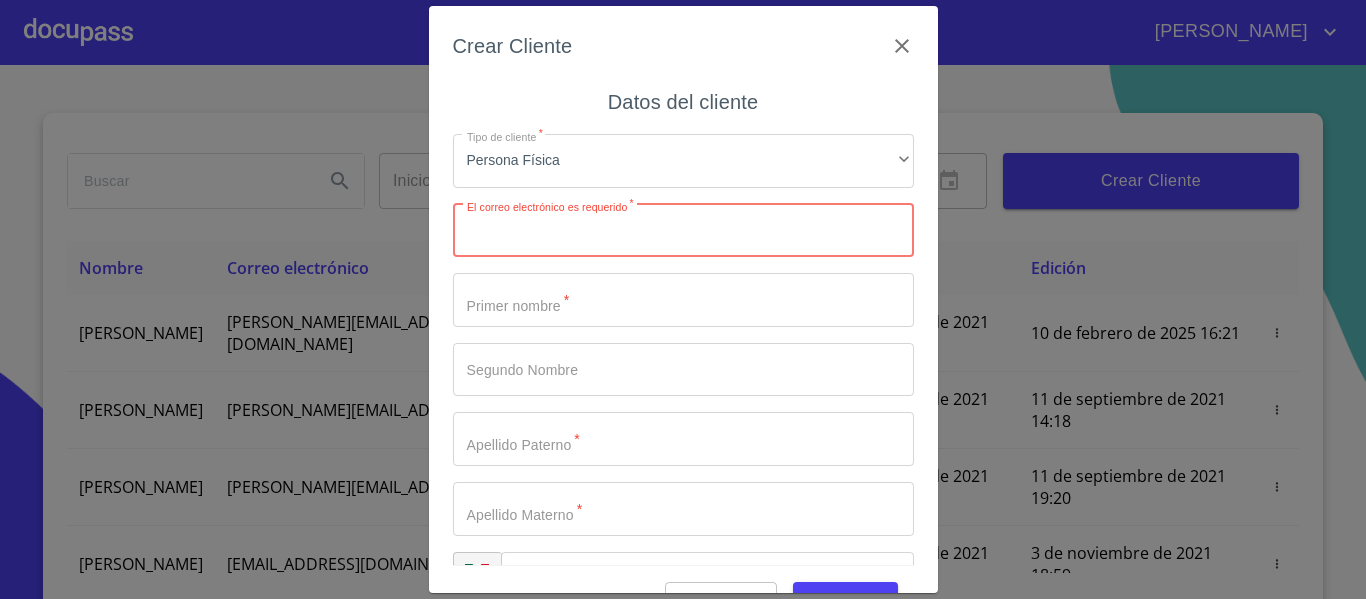click on "Tipo de cliente   *" at bounding box center [683, 231] 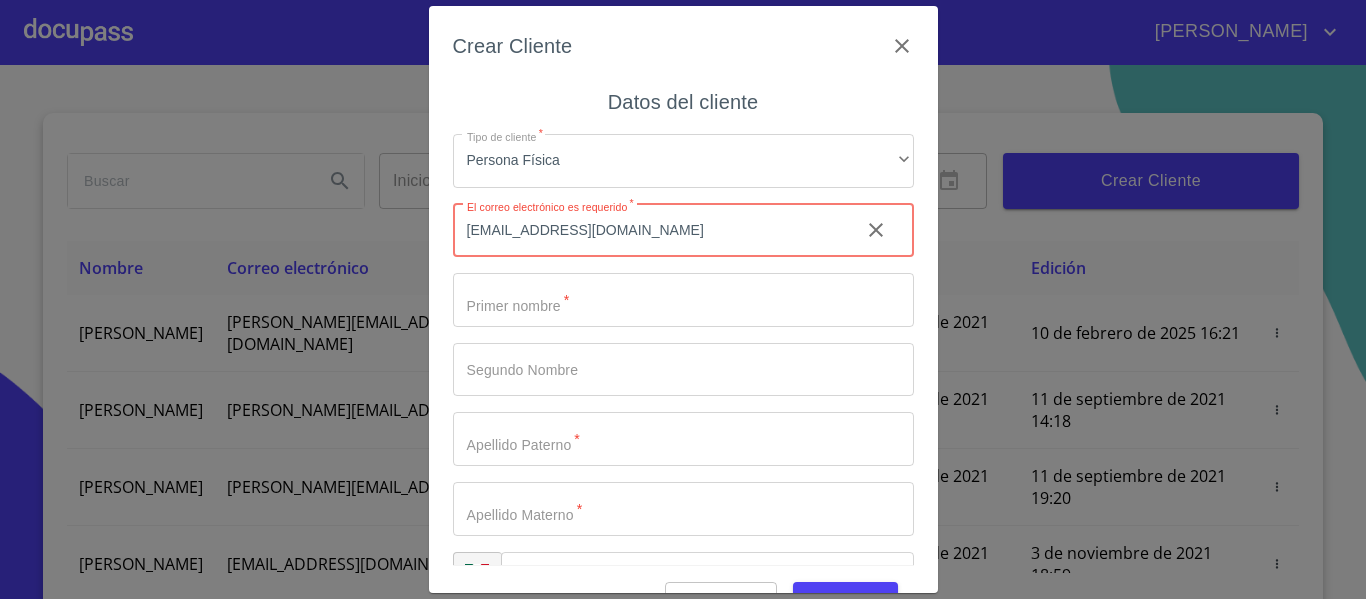 type on "[EMAIL_ADDRESS][DOMAIN_NAME]" 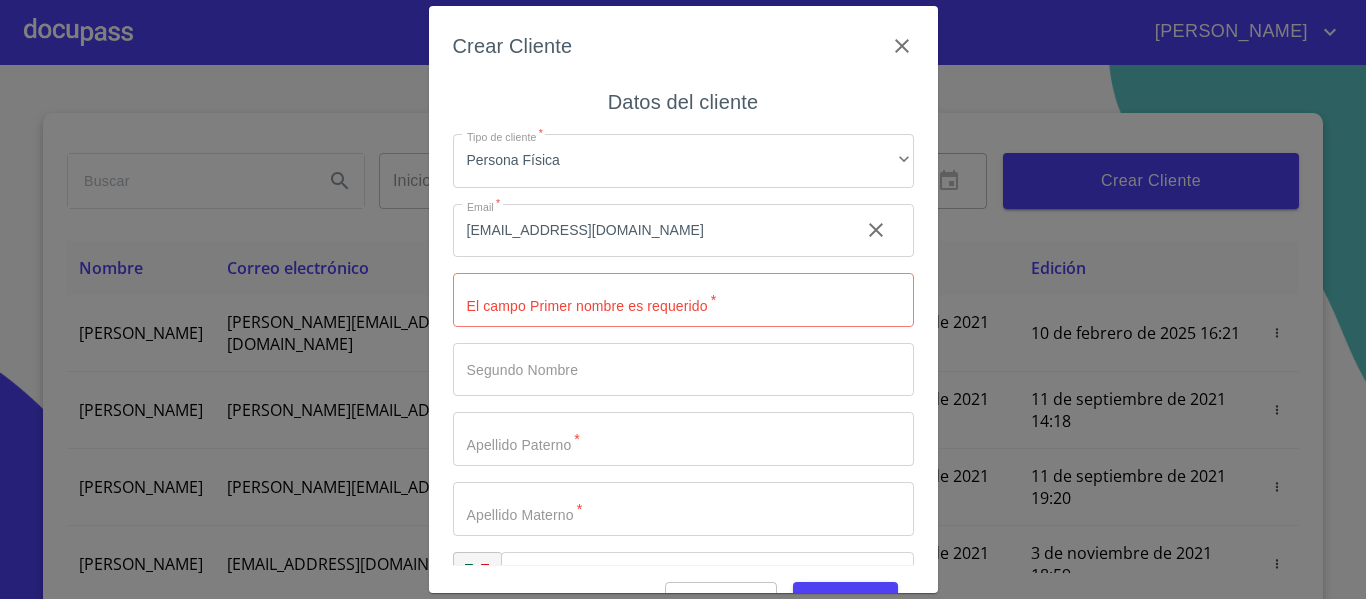 click on "Tipo de cliente   *" at bounding box center [683, 300] 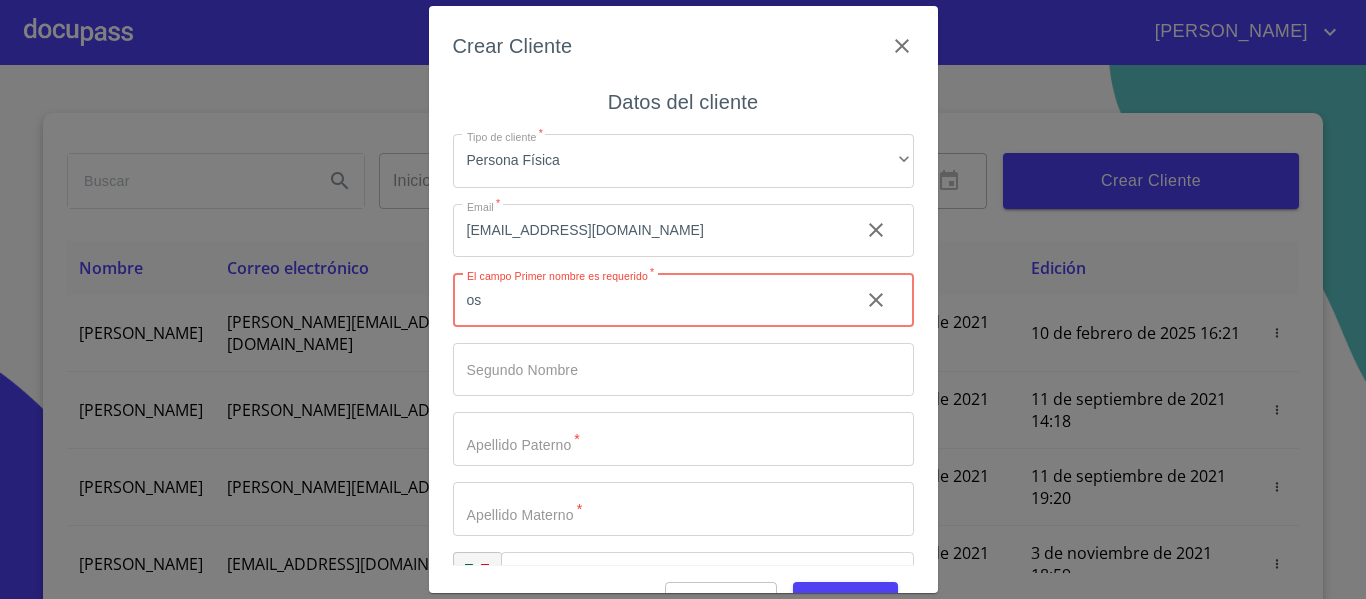 type on "o" 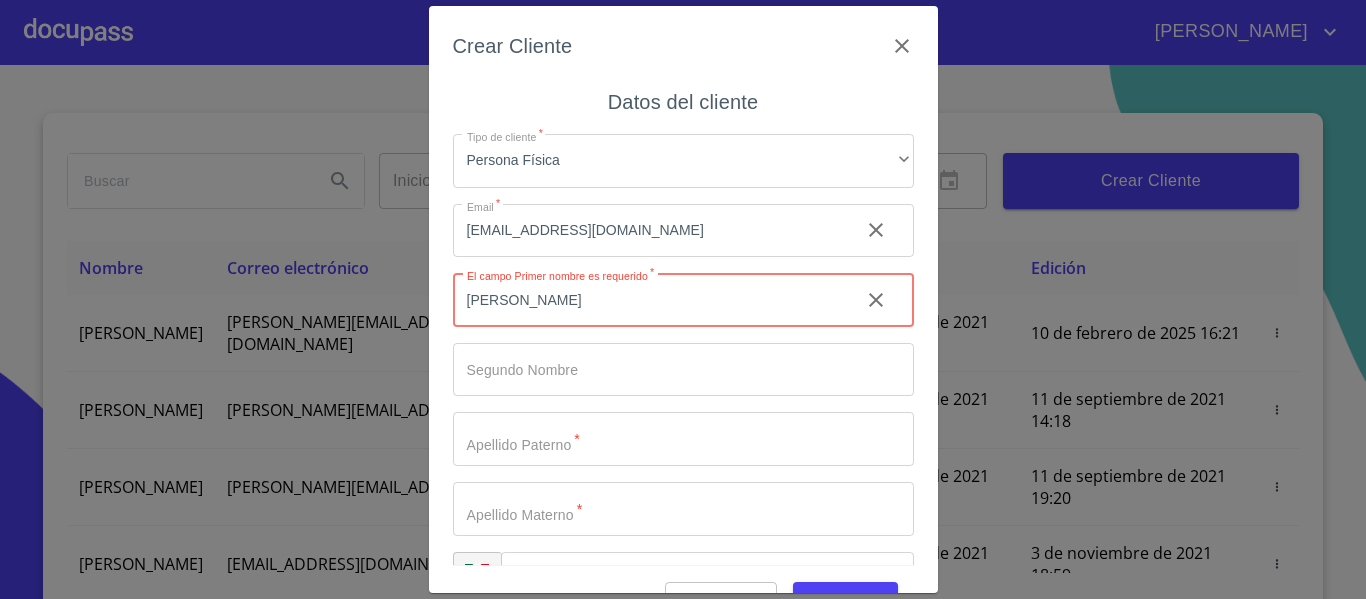 type on "[PERSON_NAME]" 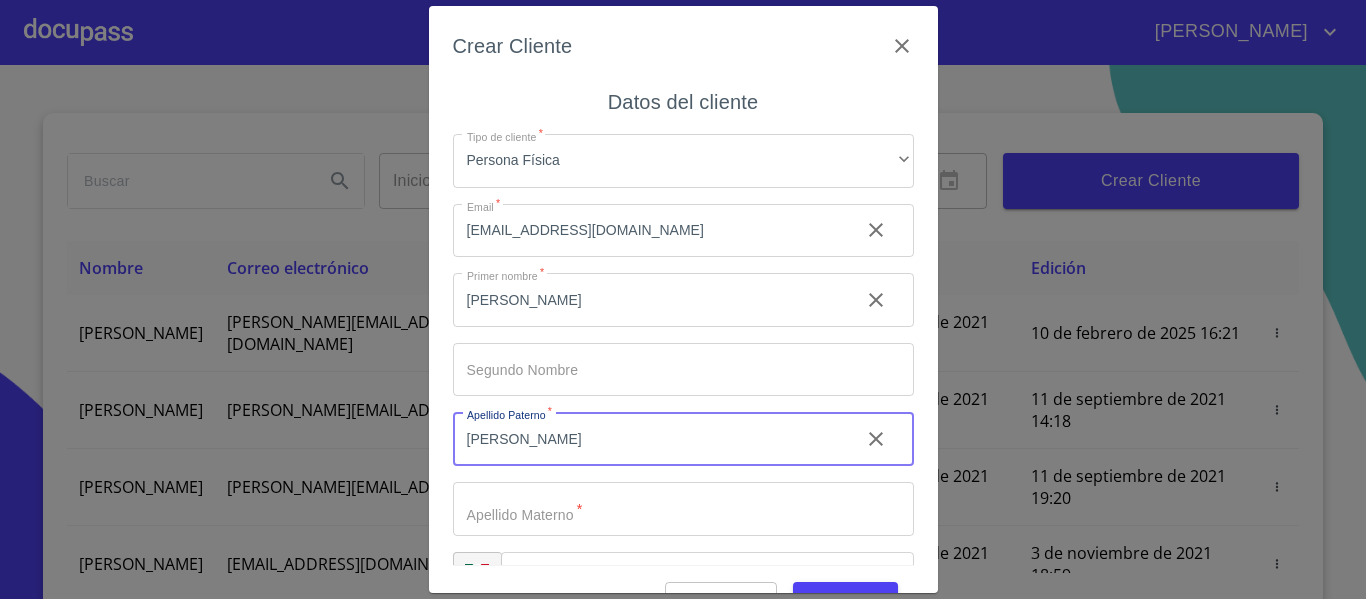 type on "[PERSON_NAME]" 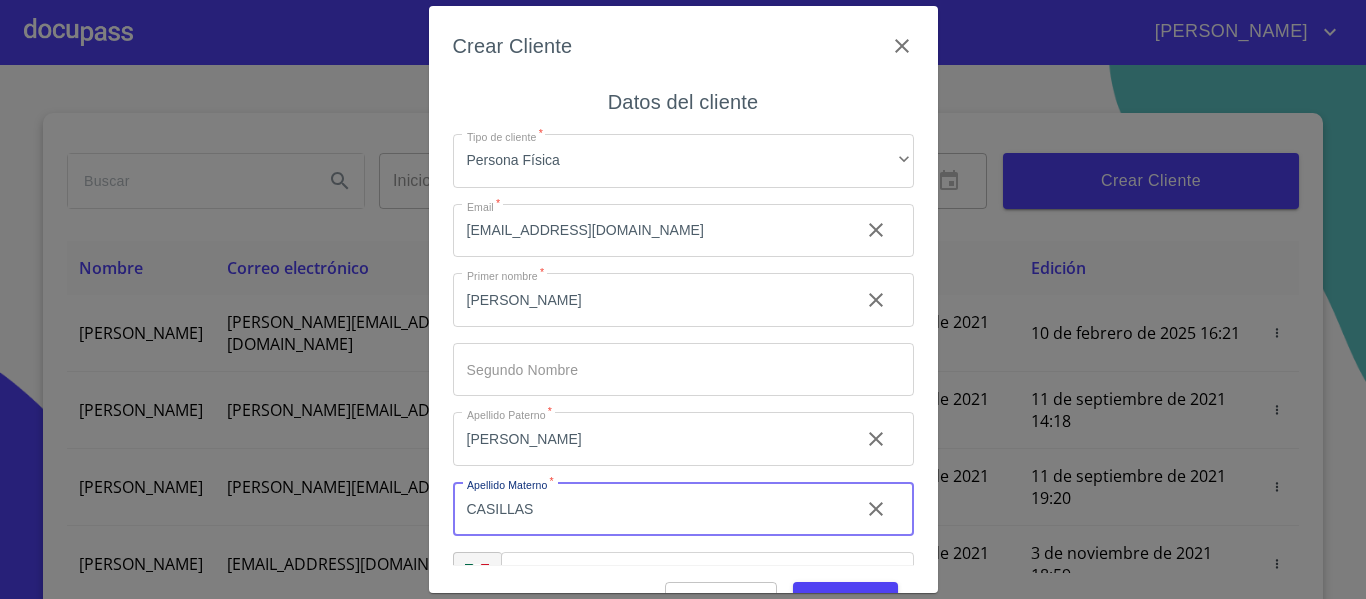 type on "CASILLAS" 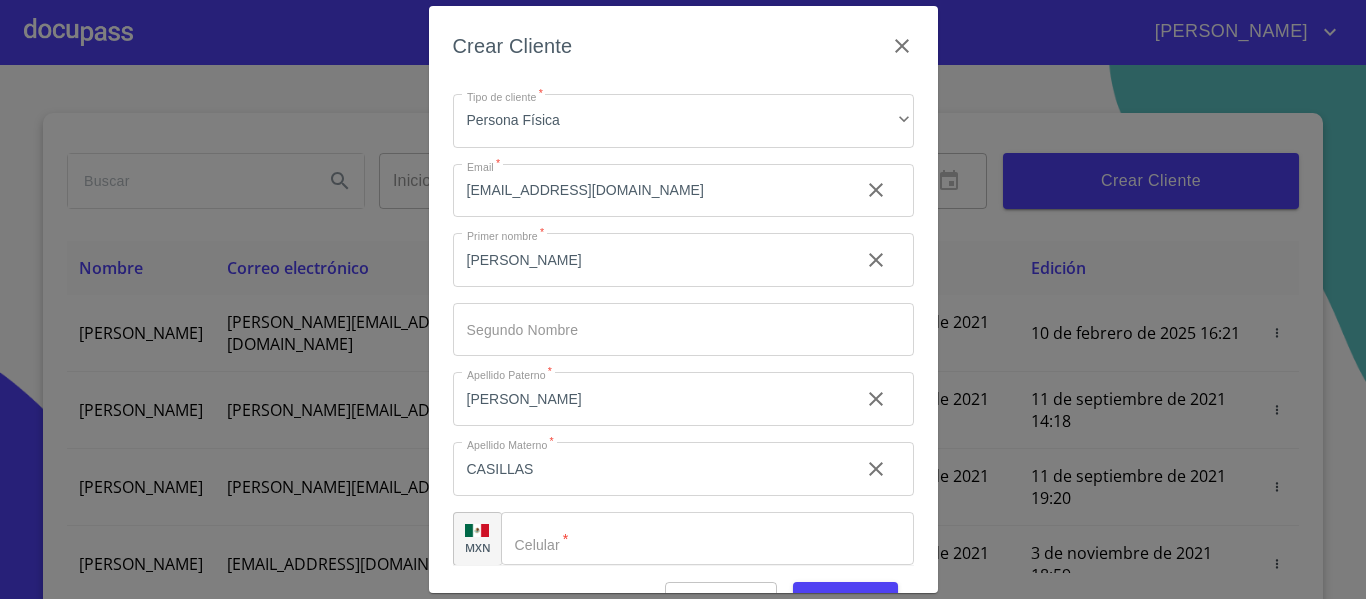 scroll, scrollTop: 57, scrollLeft: 0, axis: vertical 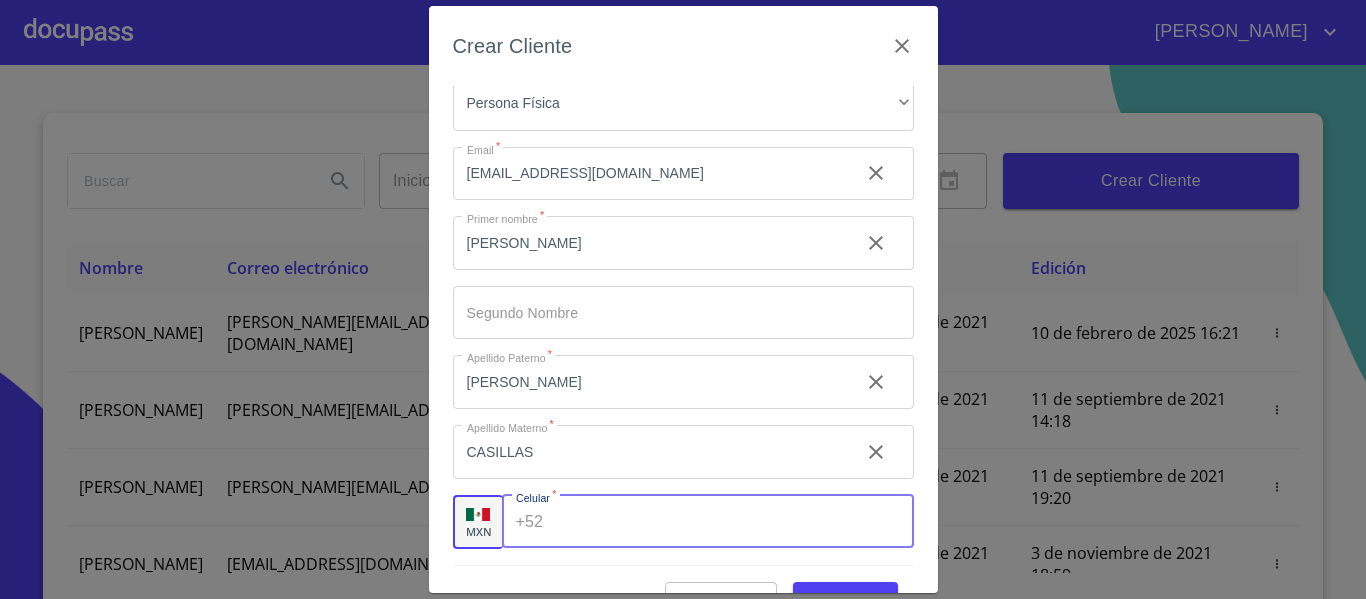click on "Tipo de cliente   *" at bounding box center [732, 522] 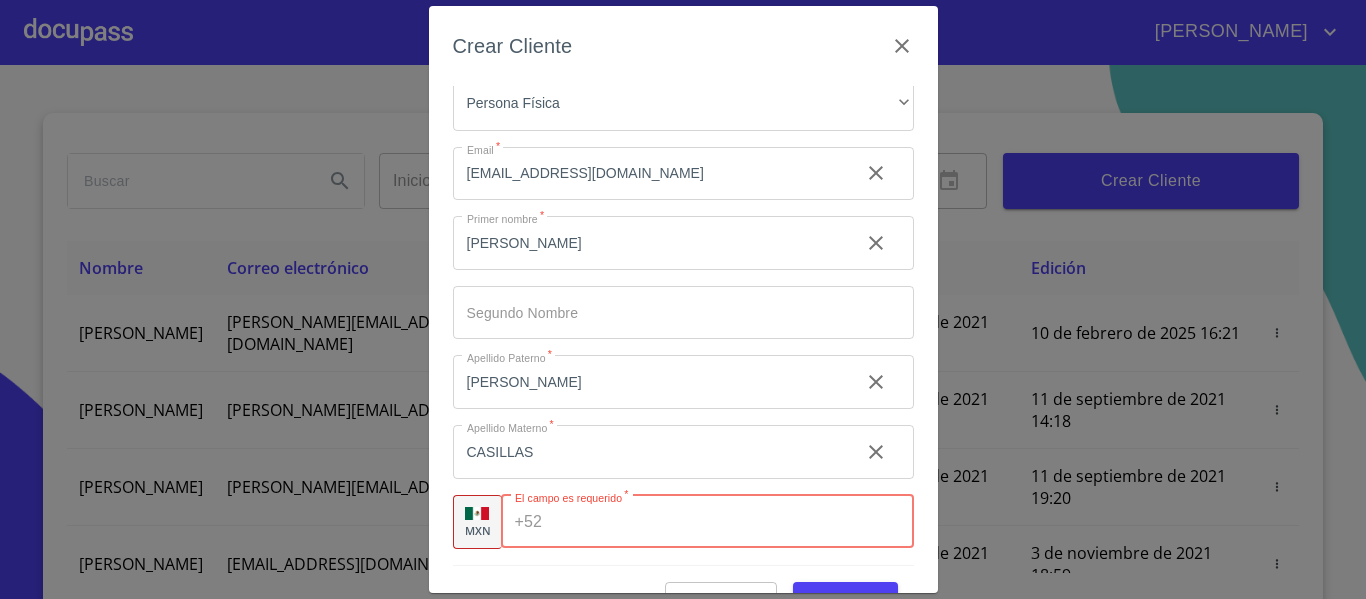 click on "Tipo de cliente   *" at bounding box center (731, 522) 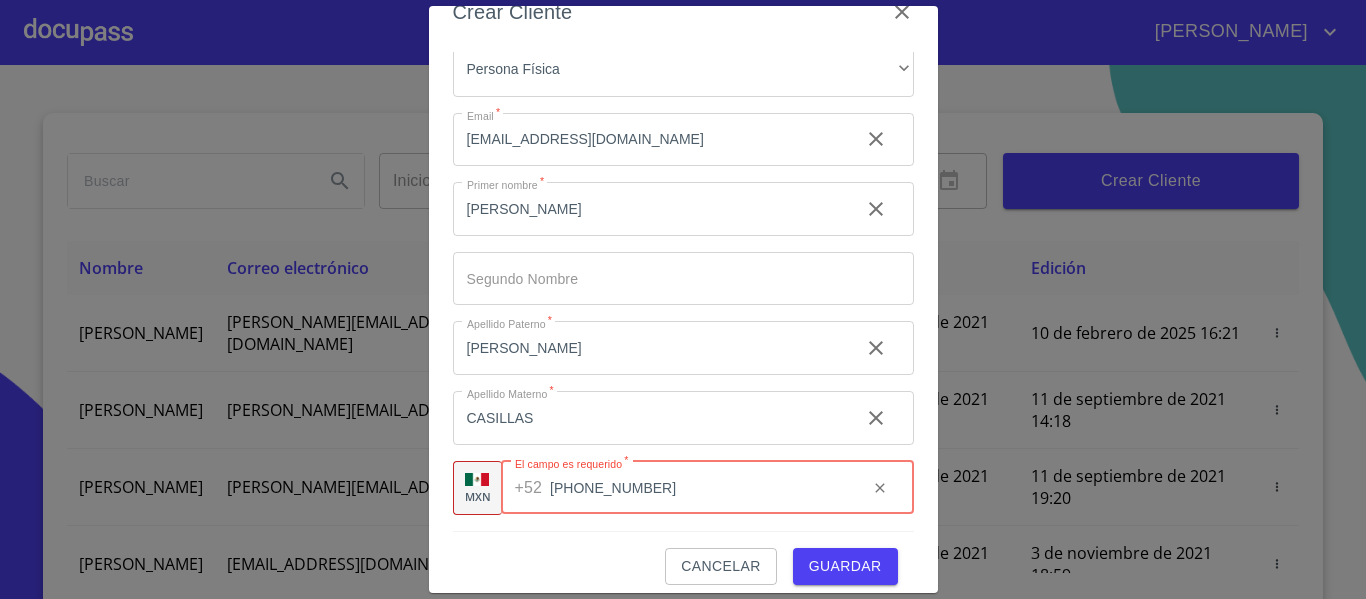 scroll, scrollTop: 50, scrollLeft: 0, axis: vertical 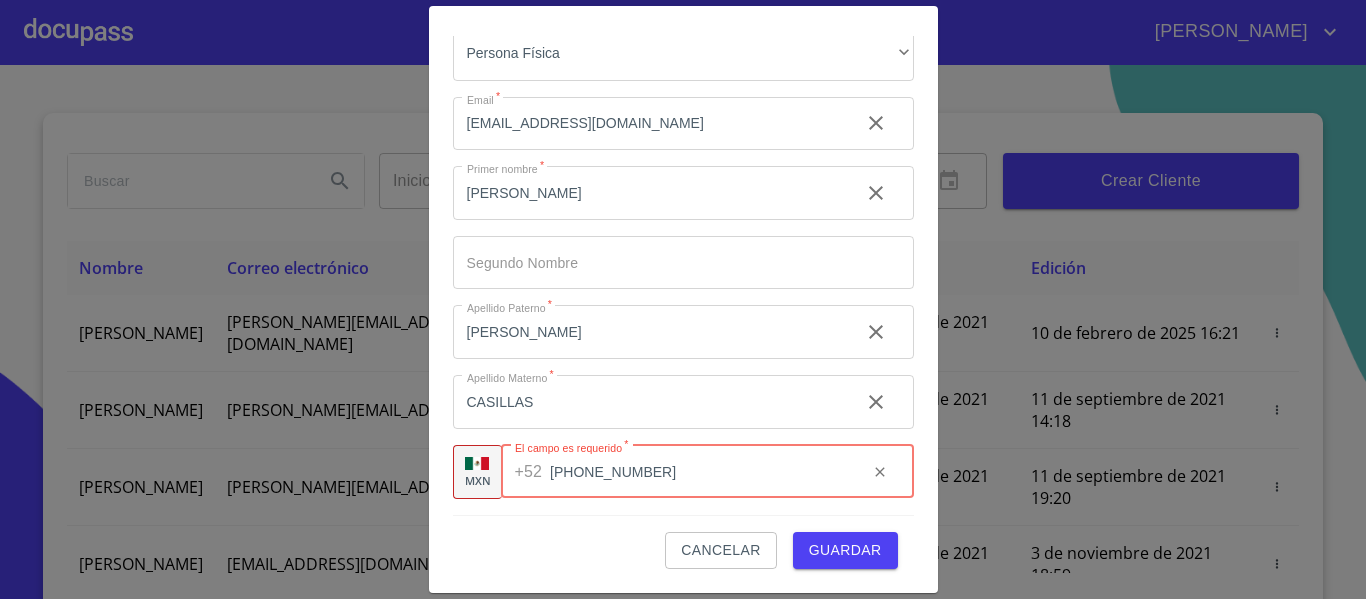 type on "[PHONE_NUMBER]" 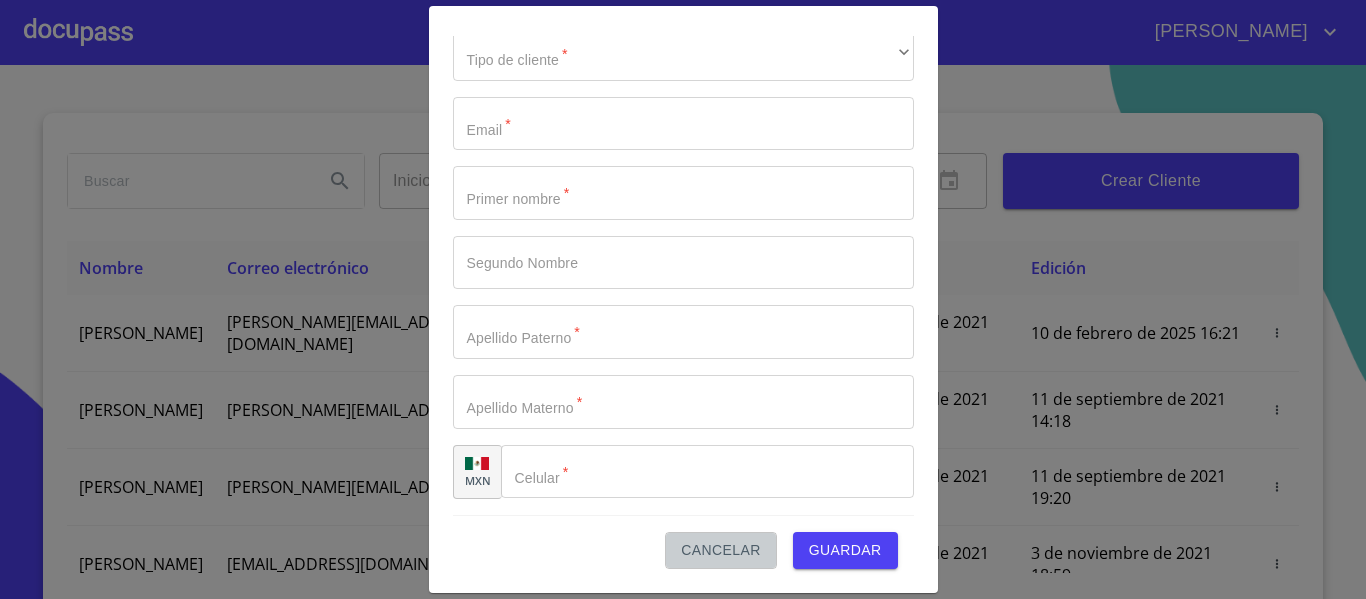 click on "Cancelar" at bounding box center (720, 550) 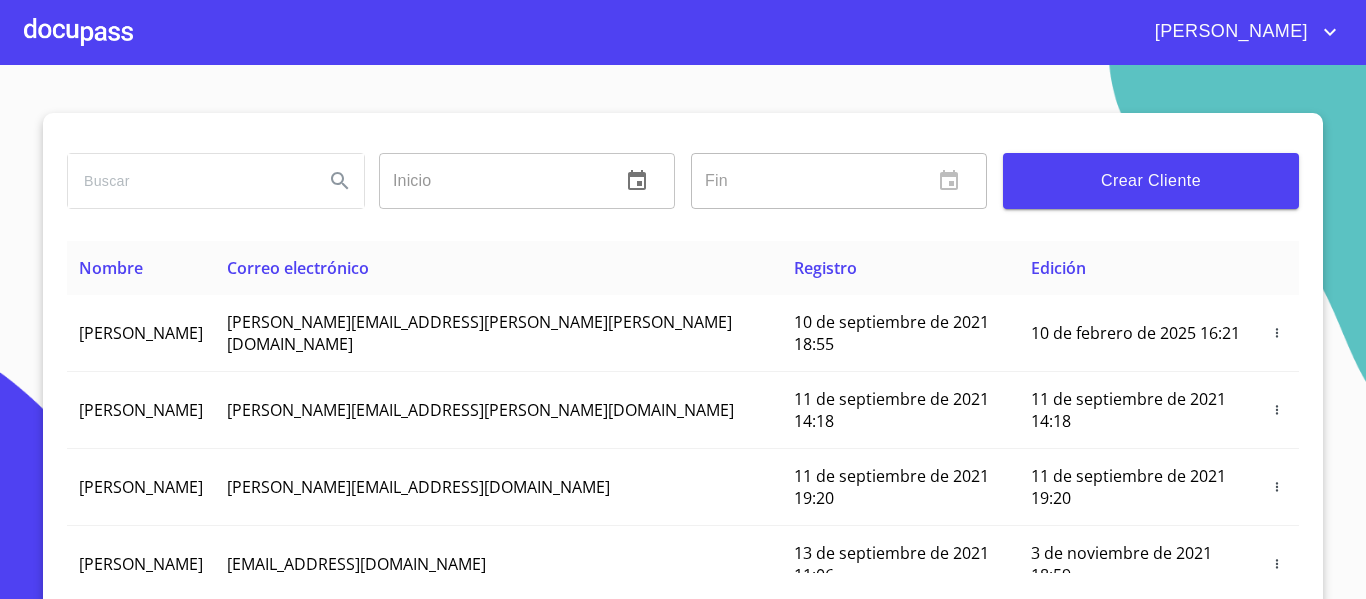 click at bounding box center (188, 181) 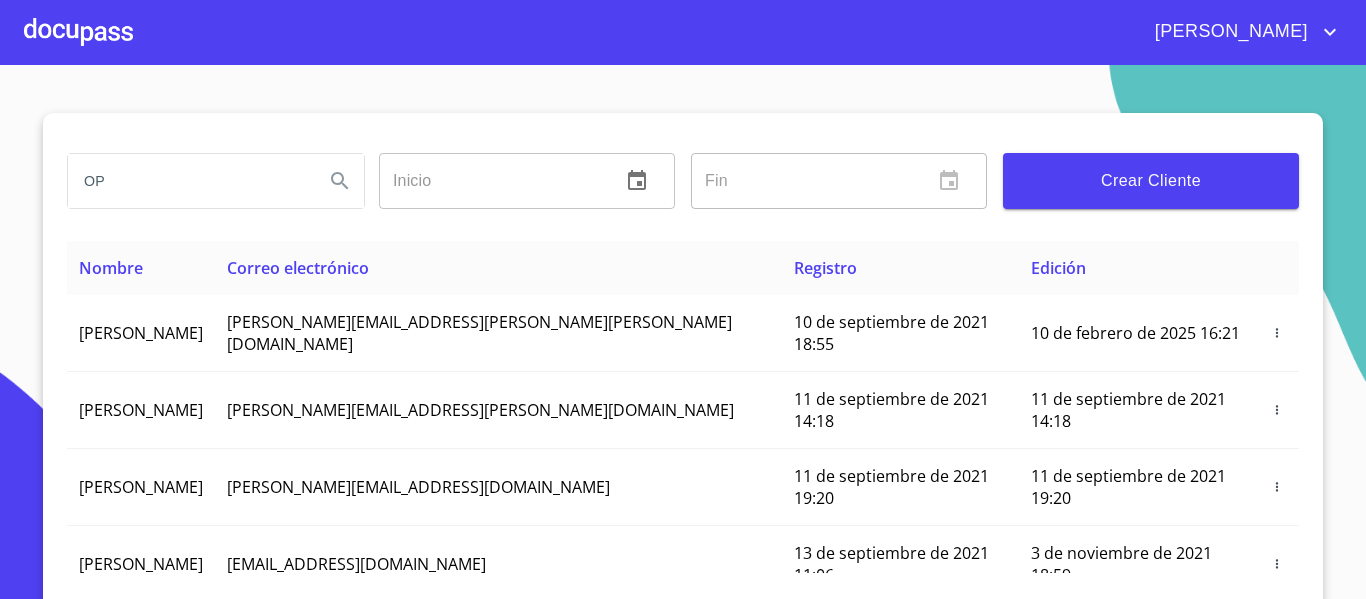 type on "O" 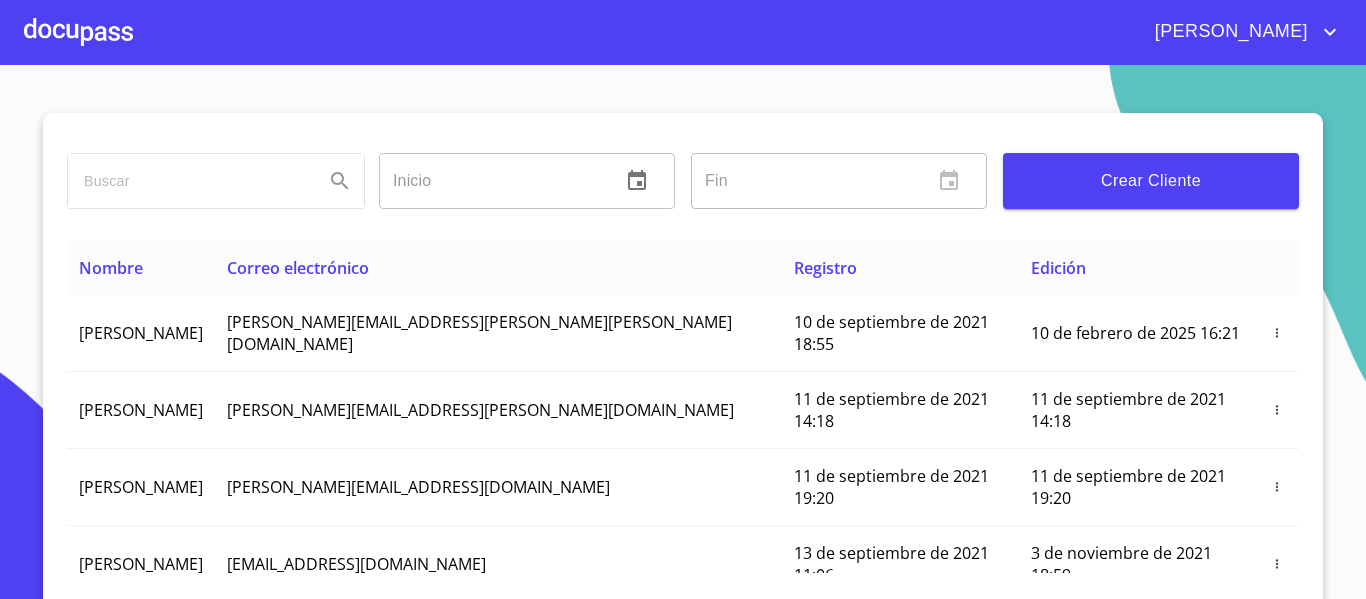 type on "o" 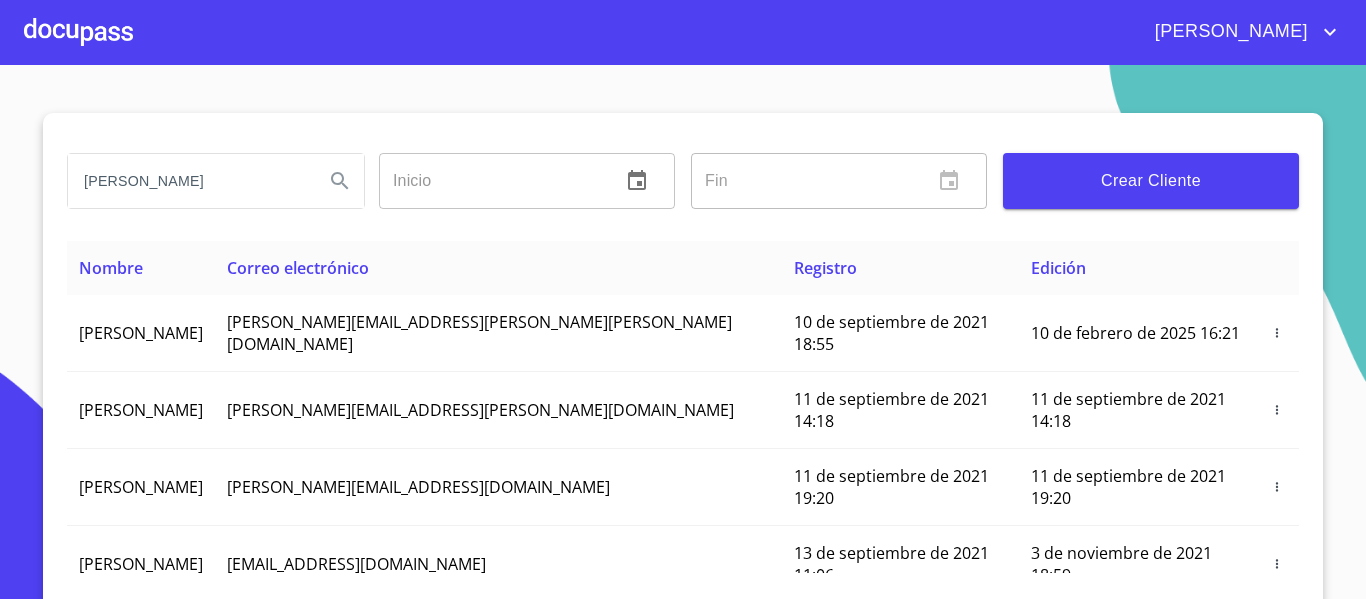 scroll, scrollTop: 0, scrollLeft: 16, axis: horizontal 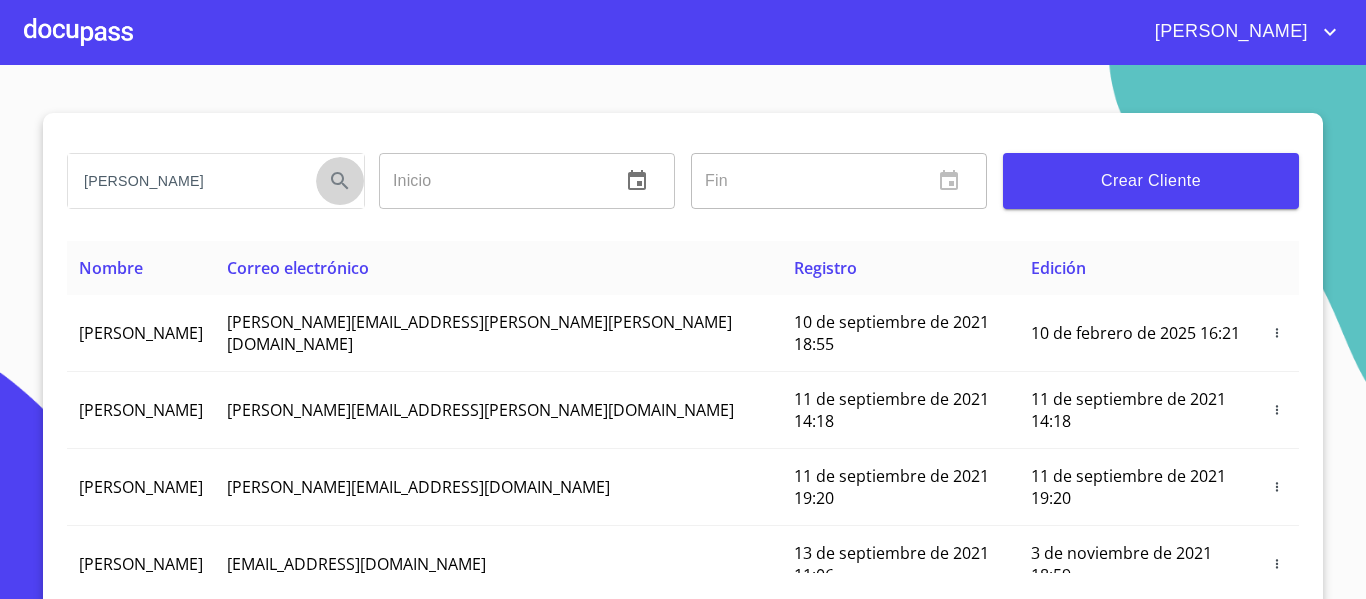 click 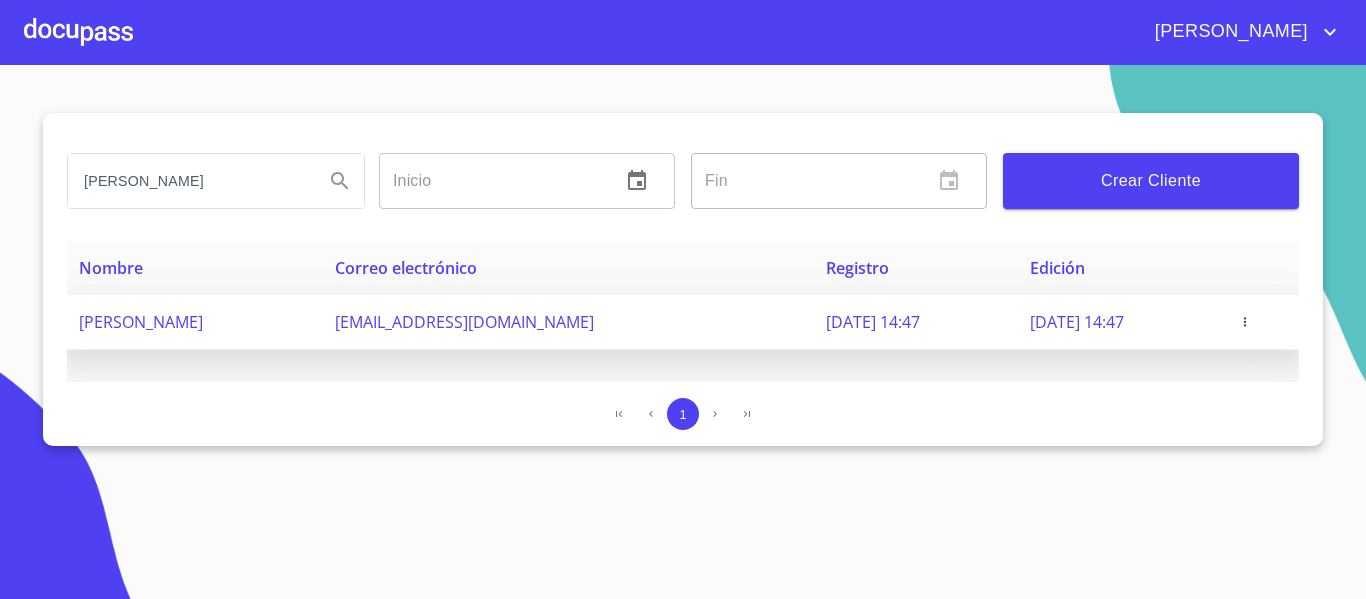 click 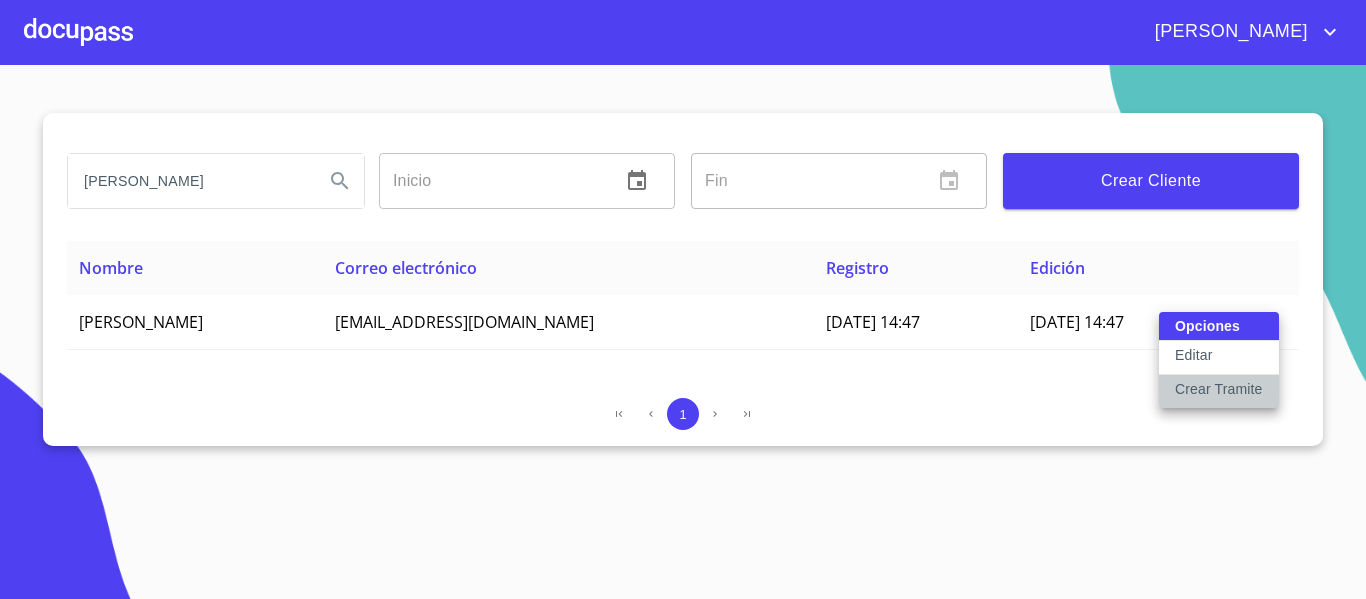 click on "Crear Tramite" at bounding box center [1219, 389] 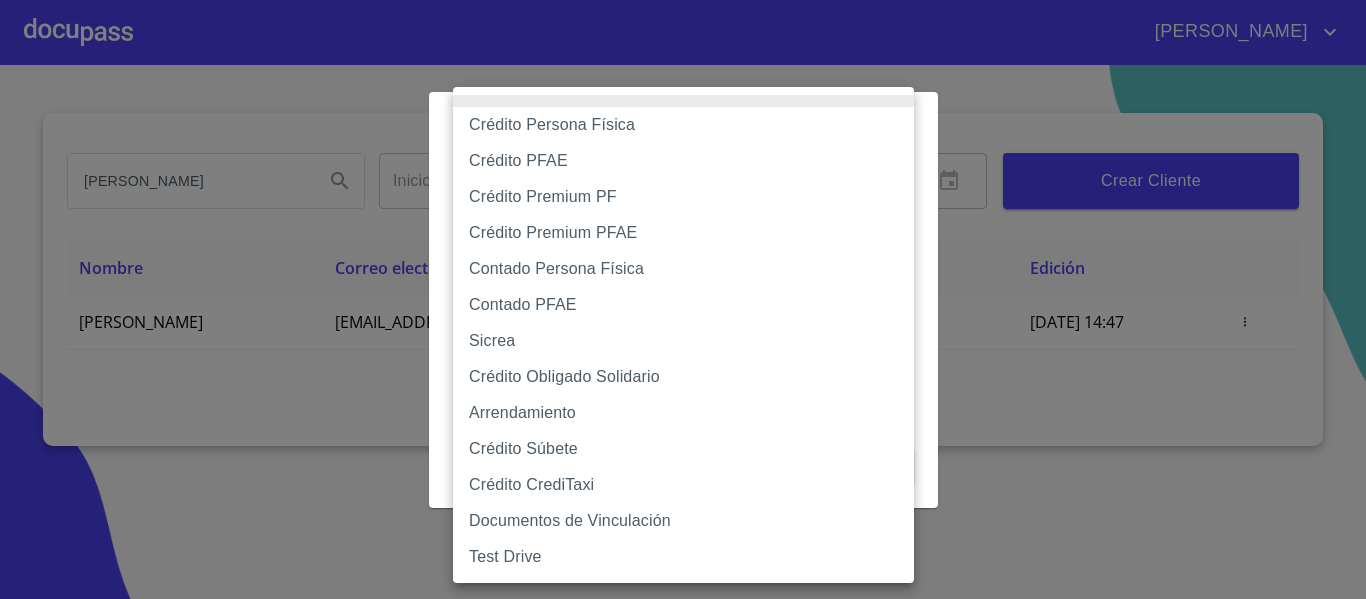 click on "[PERSON_NAME] Inicio ​ Fin ​ Crear Cliente Nombre   Correo electrónico   Registro   Edición     [PERSON_NAME]  [EMAIL_ADDRESS][DOMAIN_NAME] [DATE] 14:47 [DATE] 14:47 1
Salir Crear Flujo Selecciona Flujo ​ Selecciona Flujo Cancelar Guardar Crédito Persona Física Crédito PFAE Crédito Premium PF Crédito Premium PFAE Contado Persona Física Contado PFAE Sicrea Crédito Obligado Solidario Arrendamiento Crédito Súbete Crédito CrediTaxi Documentos de Vinculación Test Drive" at bounding box center [683, 299] 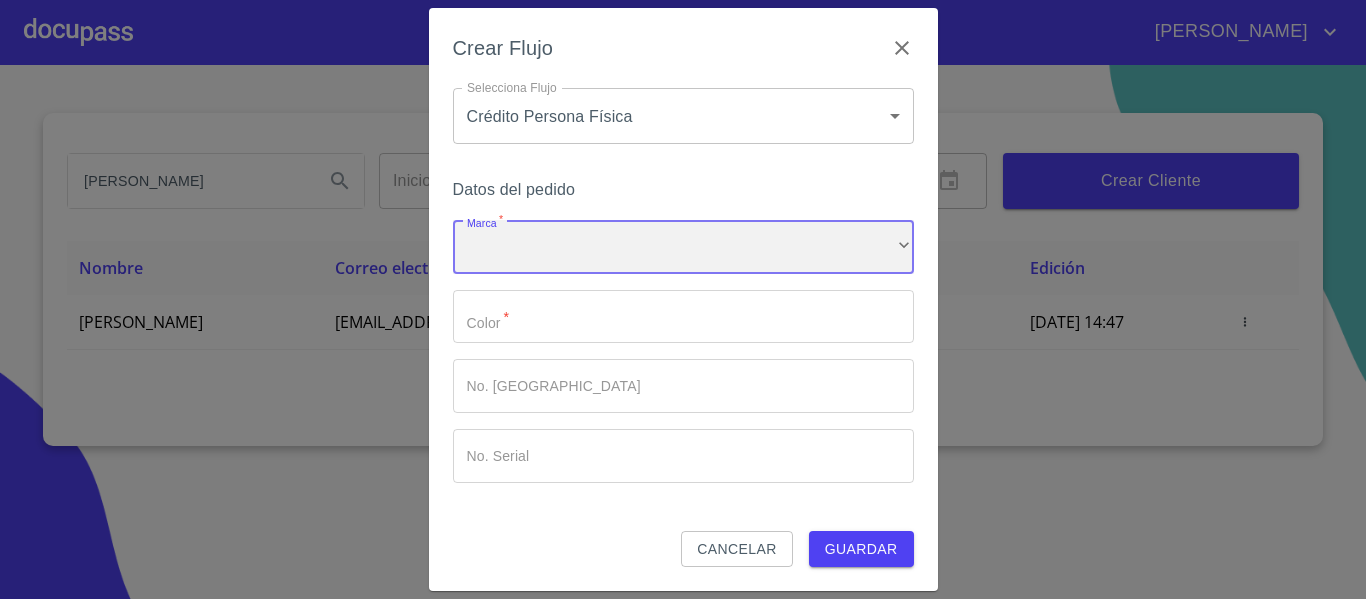 click on "​" at bounding box center (683, 247) 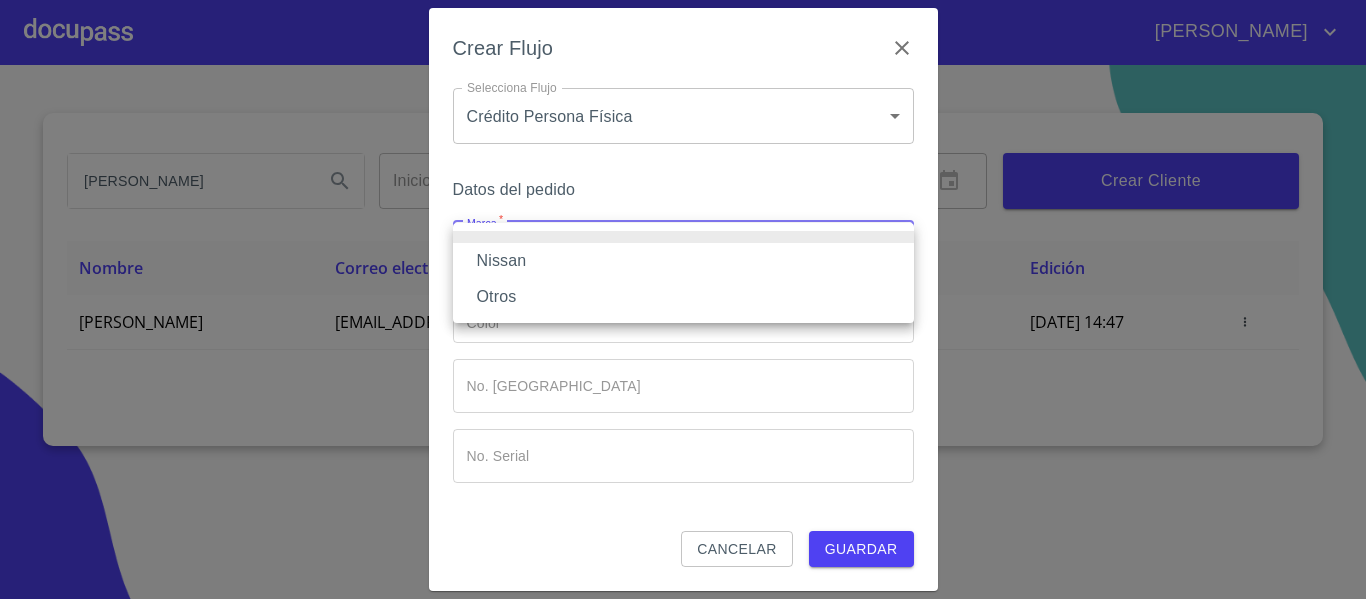 click on "Nissan" at bounding box center [683, 261] 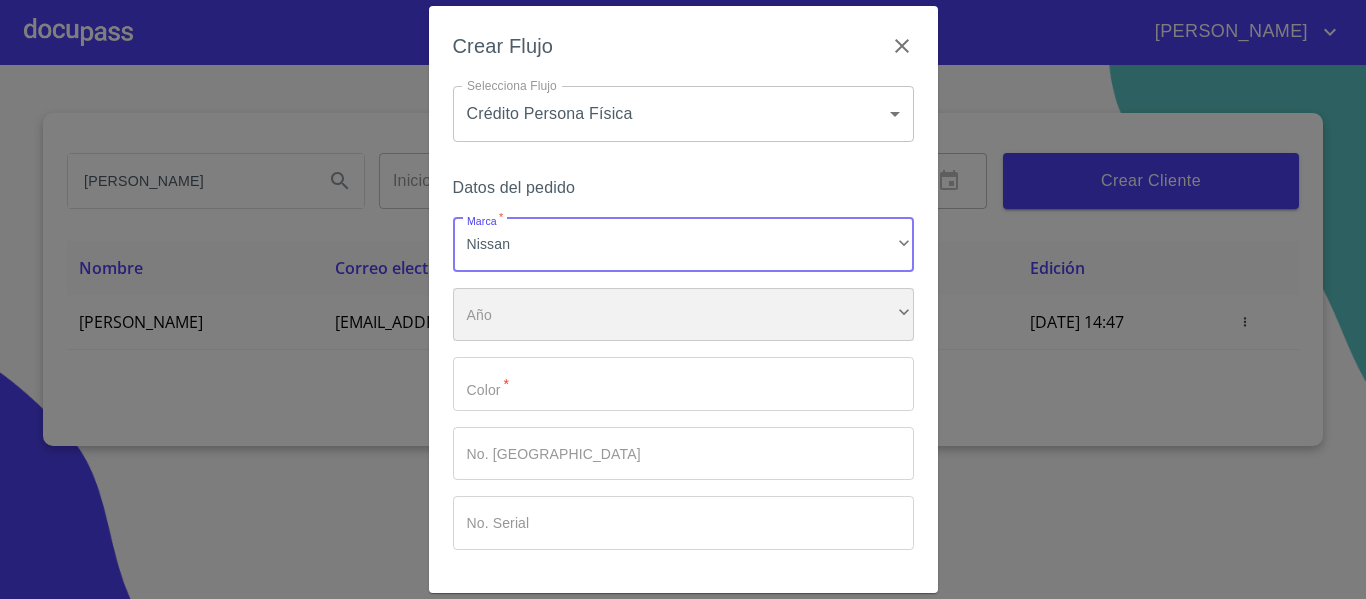 click on "​" at bounding box center (683, 315) 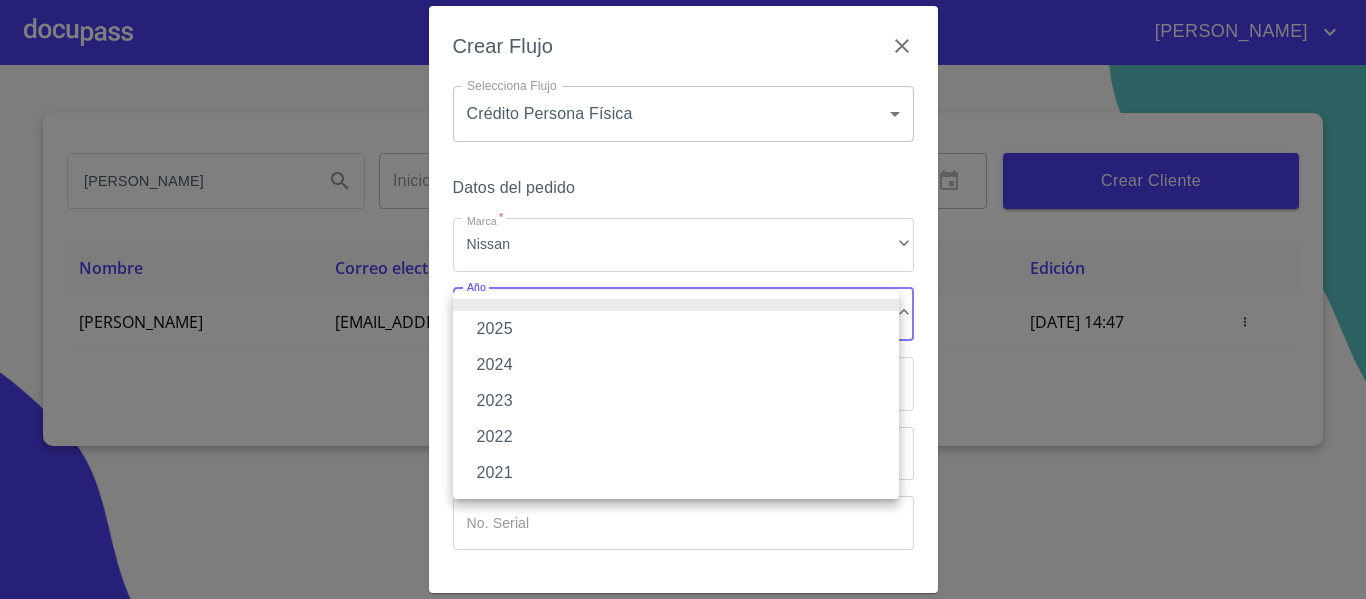 click on "2025" at bounding box center (676, 329) 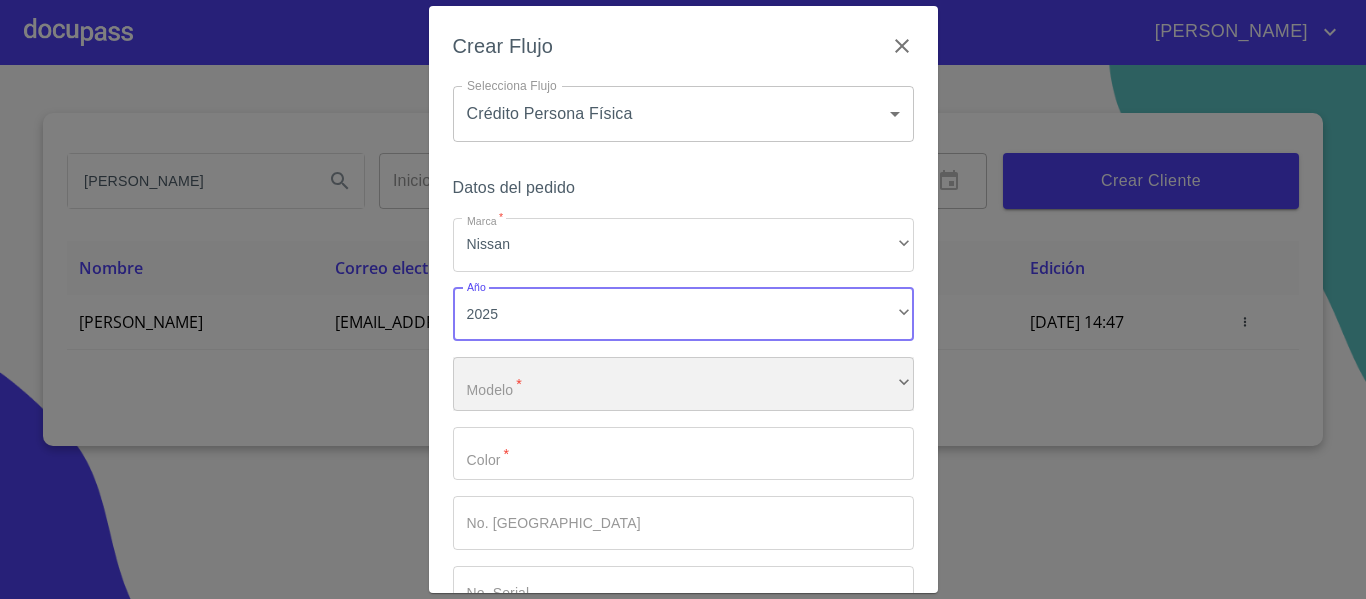 click on "​" at bounding box center (683, 384) 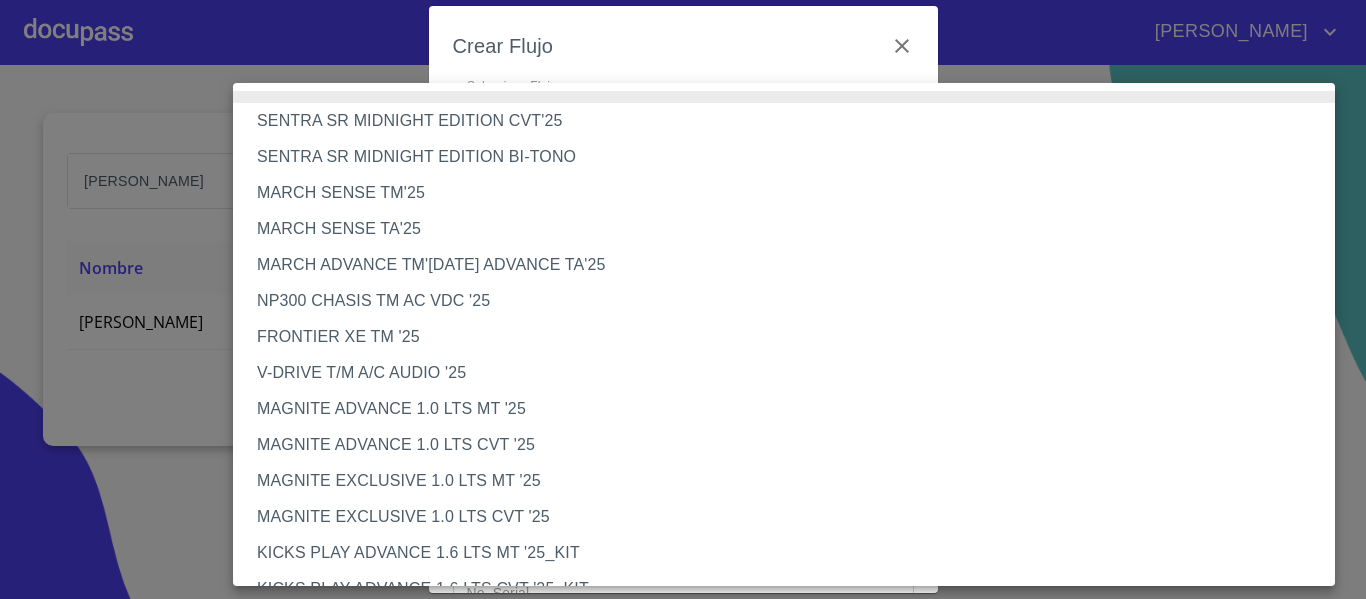 scroll, scrollTop: 100, scrollLeft: 0, axis: vertical 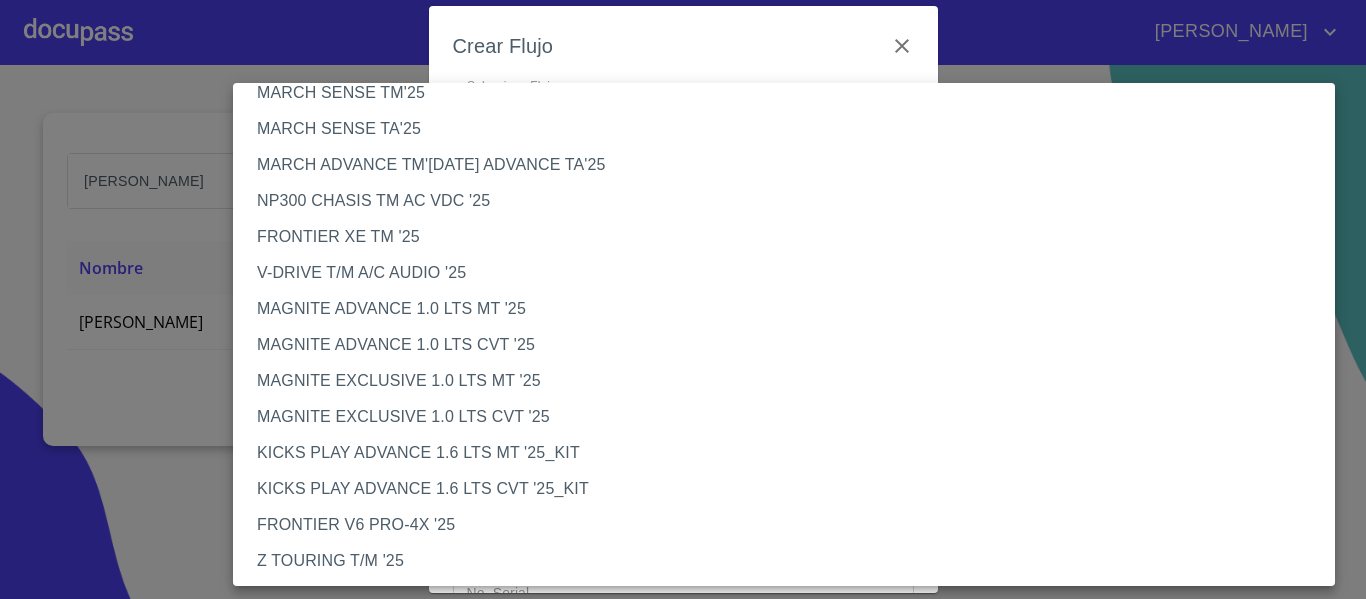 click on "KICKS PLAY ADVANCE 1.6 LTS MT '25_KIT" at bounding box center (791, 453) 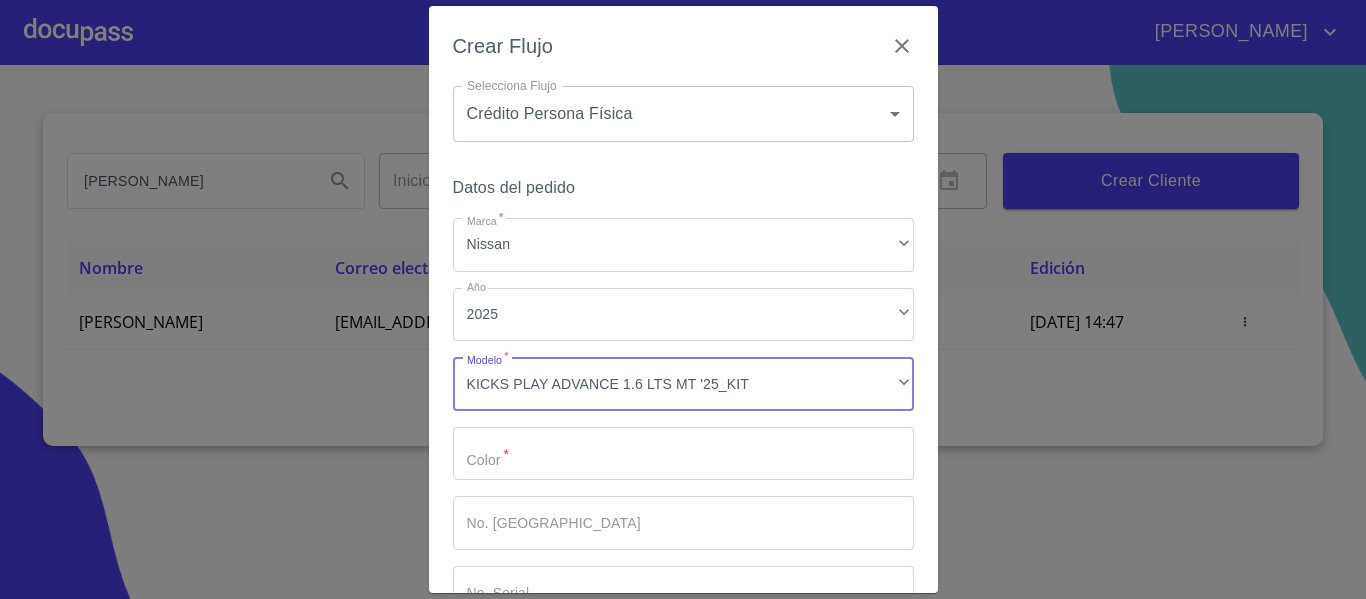 click on "Marca   *" at bounding box center [683, 454] 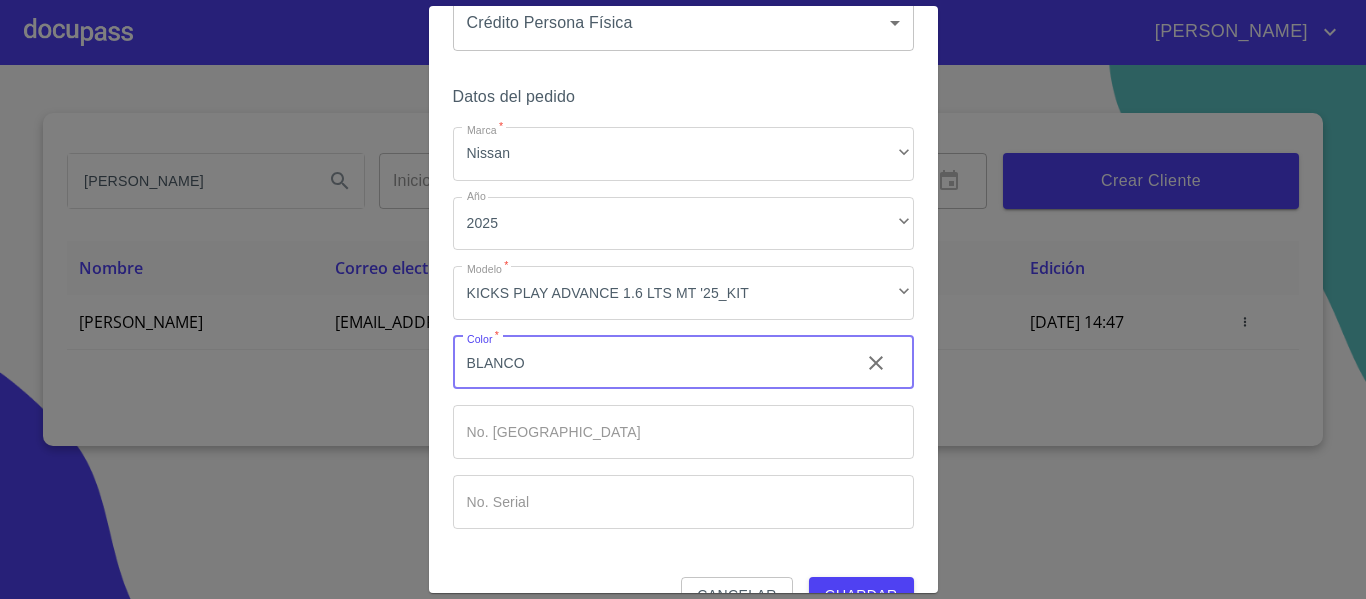 scroll, scrollTop: 135, scrollLeft: 0, axis: vertical 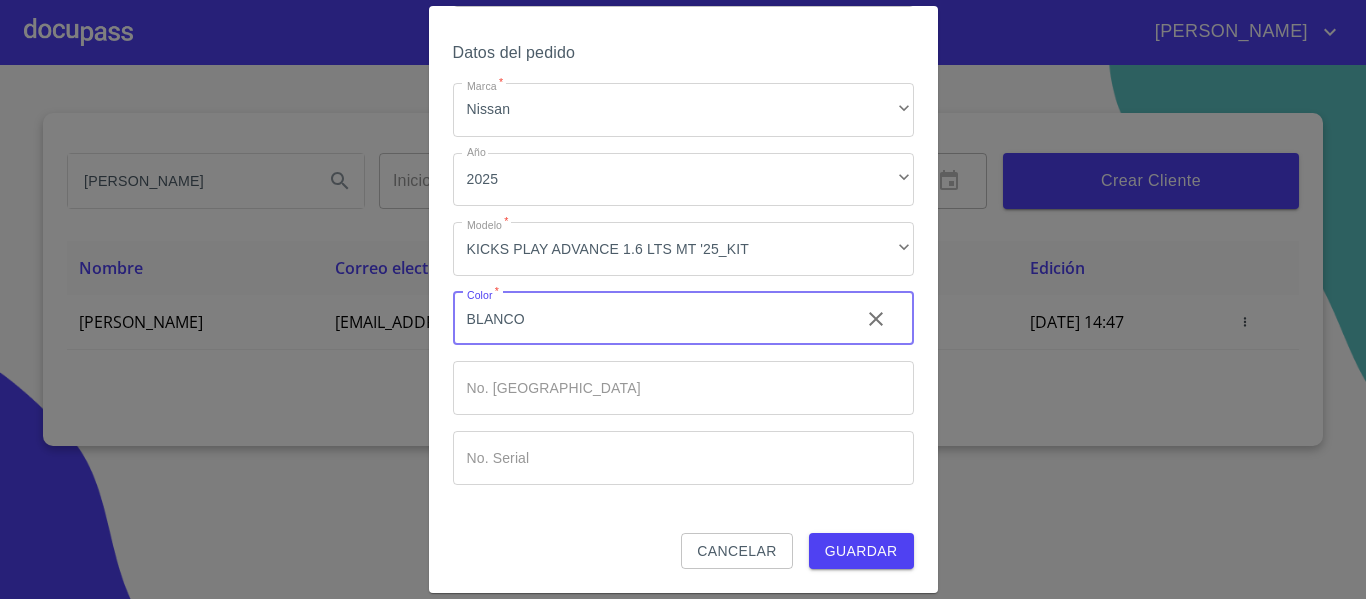 type on "BLANCO" 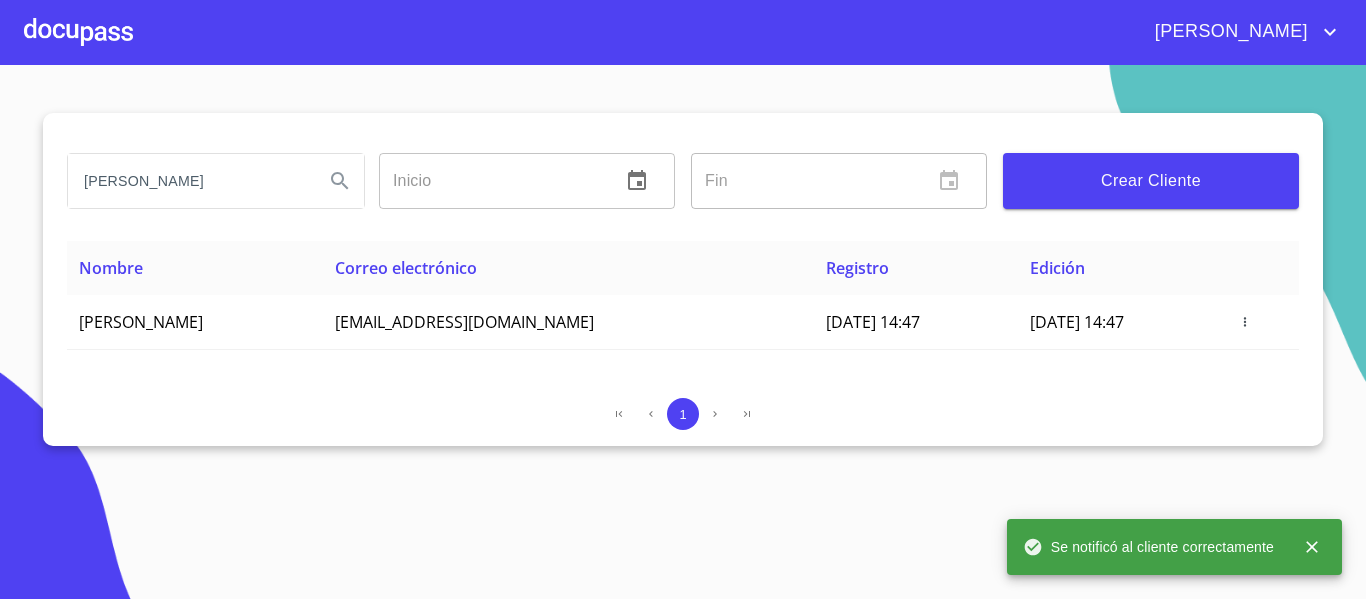 click at bounding box center [78, 32] 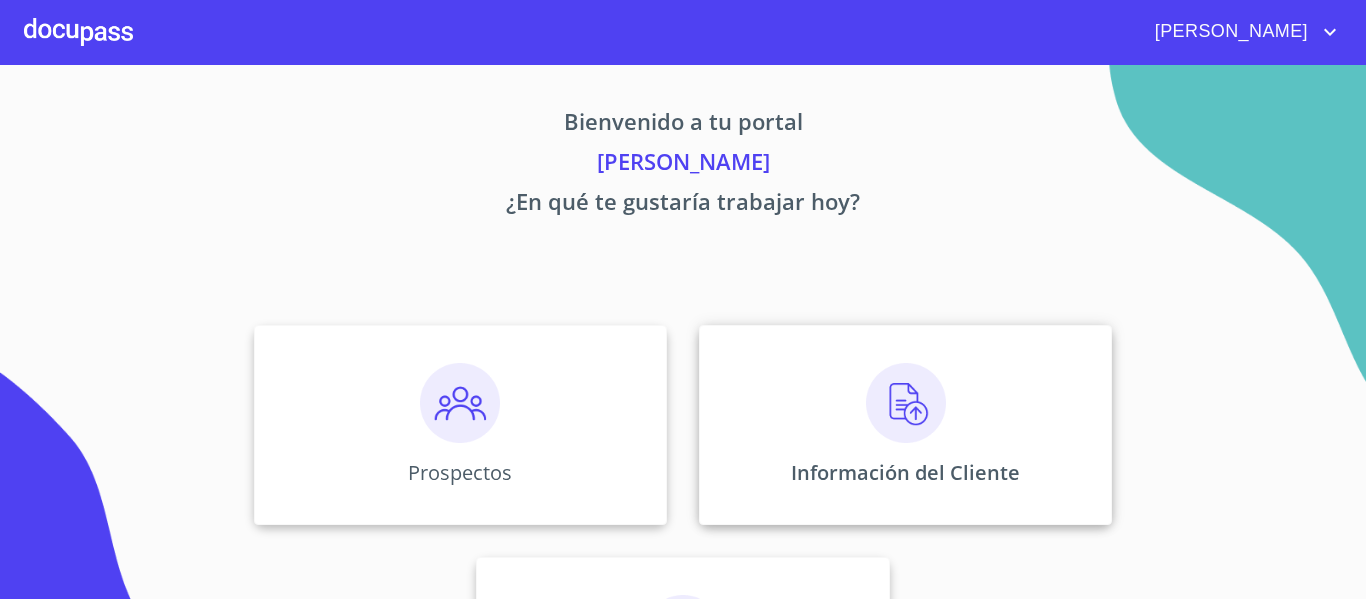 click on "Información del Cliente" at bounding box center [905, 425] 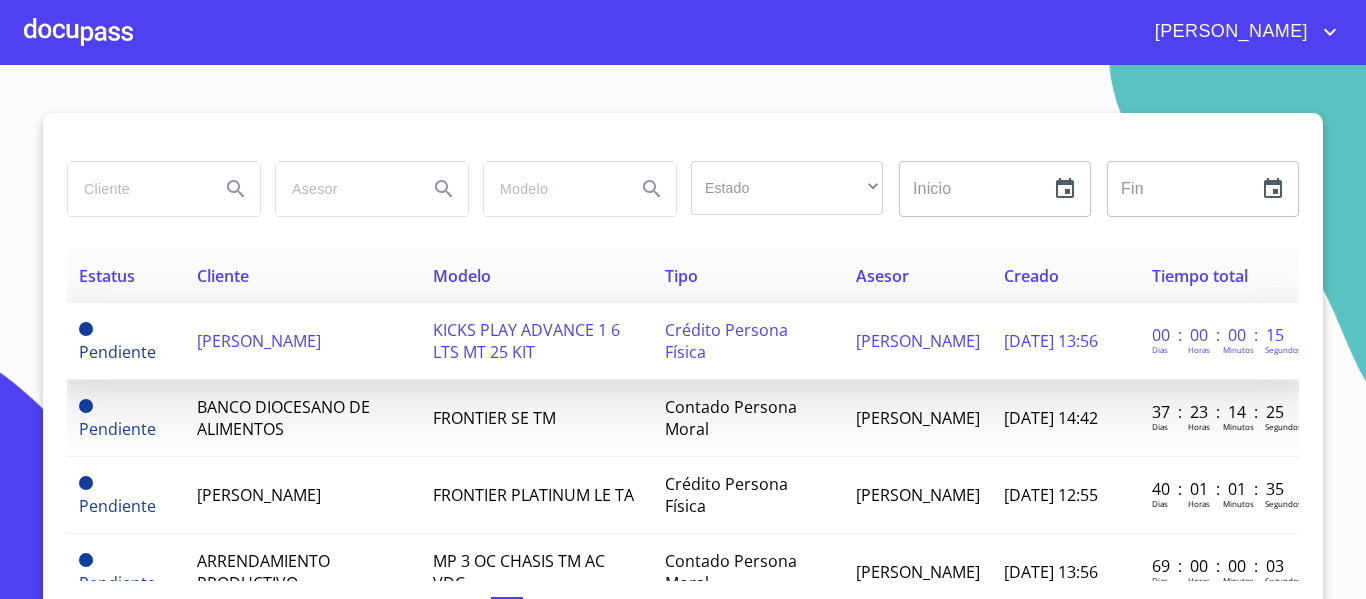 click on "[PERSON_NAME]" at bounding box center (303, 341) 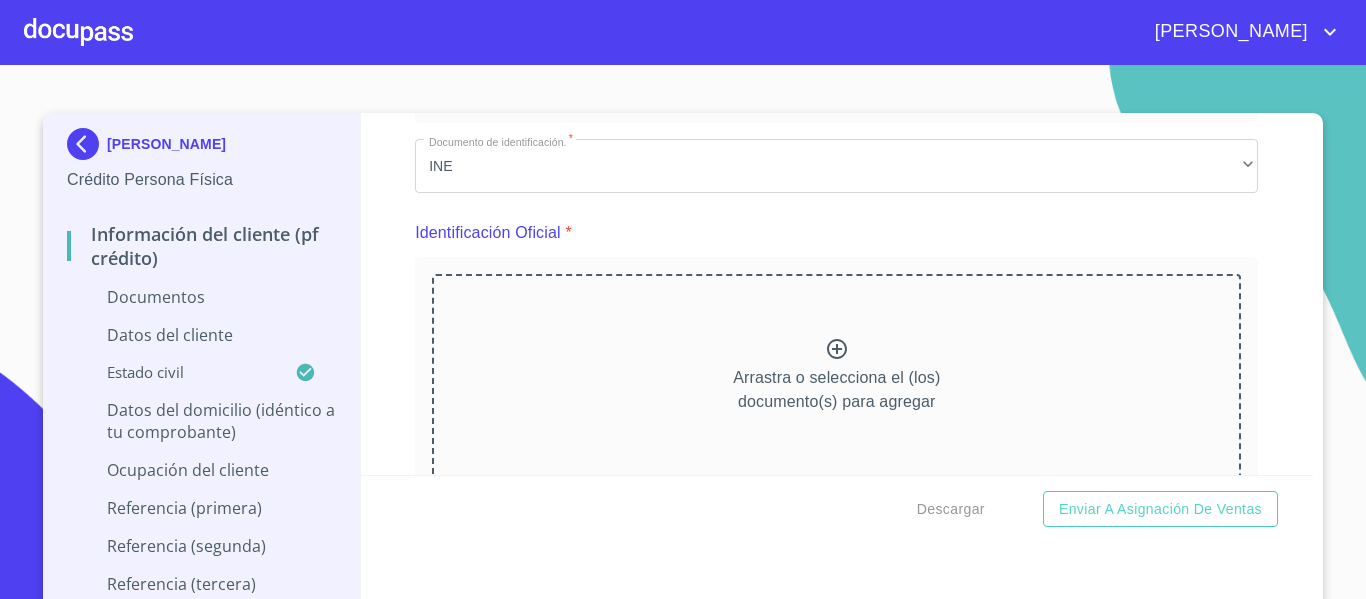 scroll, scrollTop: 159, scrollLeft: 0, axis: vertical 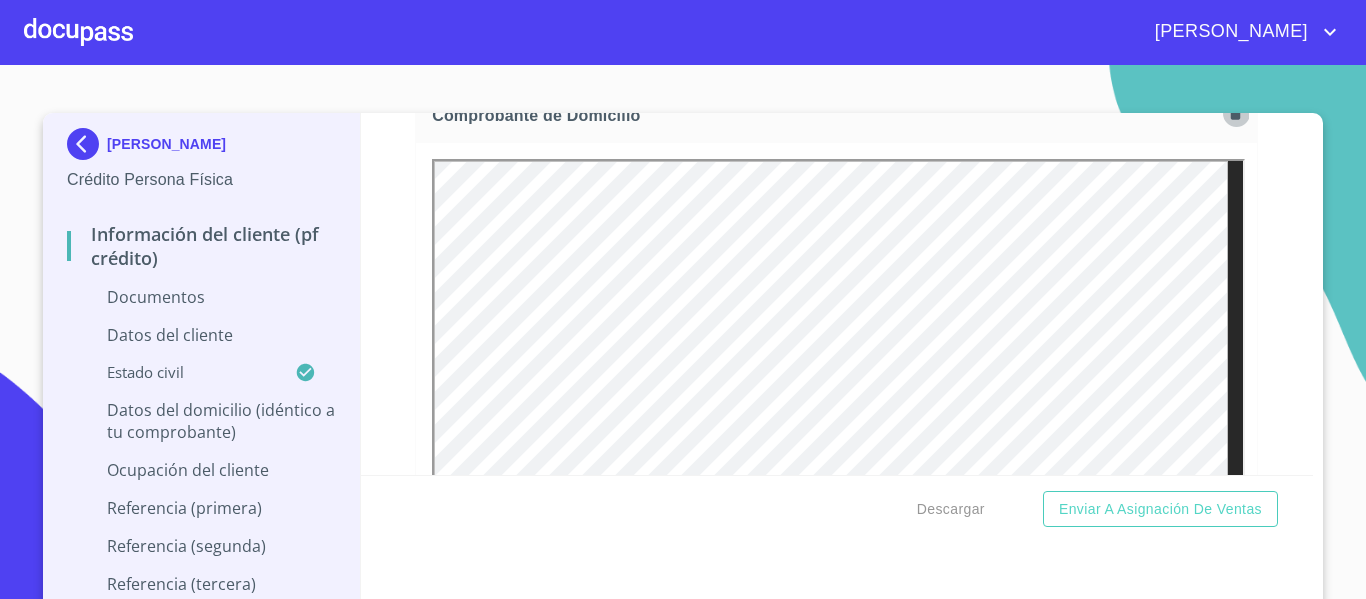 click 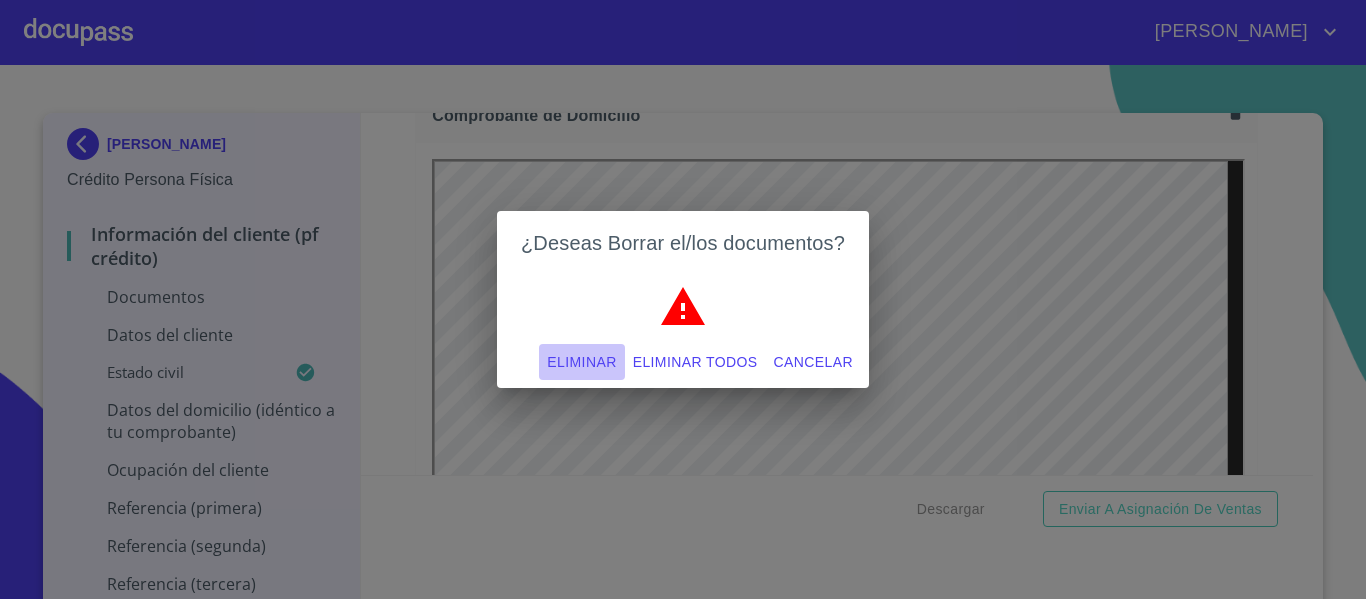 click on "Eliminar" at bounding box center [581, 362] 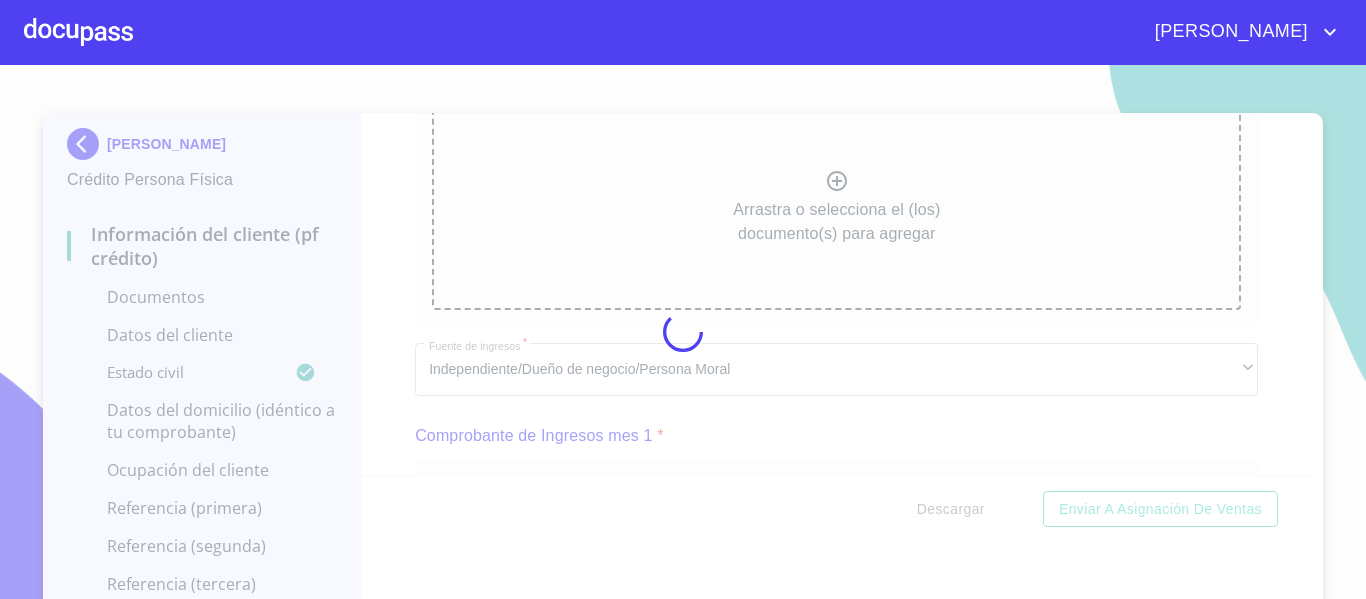 scroll, scrollTop: 1159, scrollLeft: 0, axis: vertical 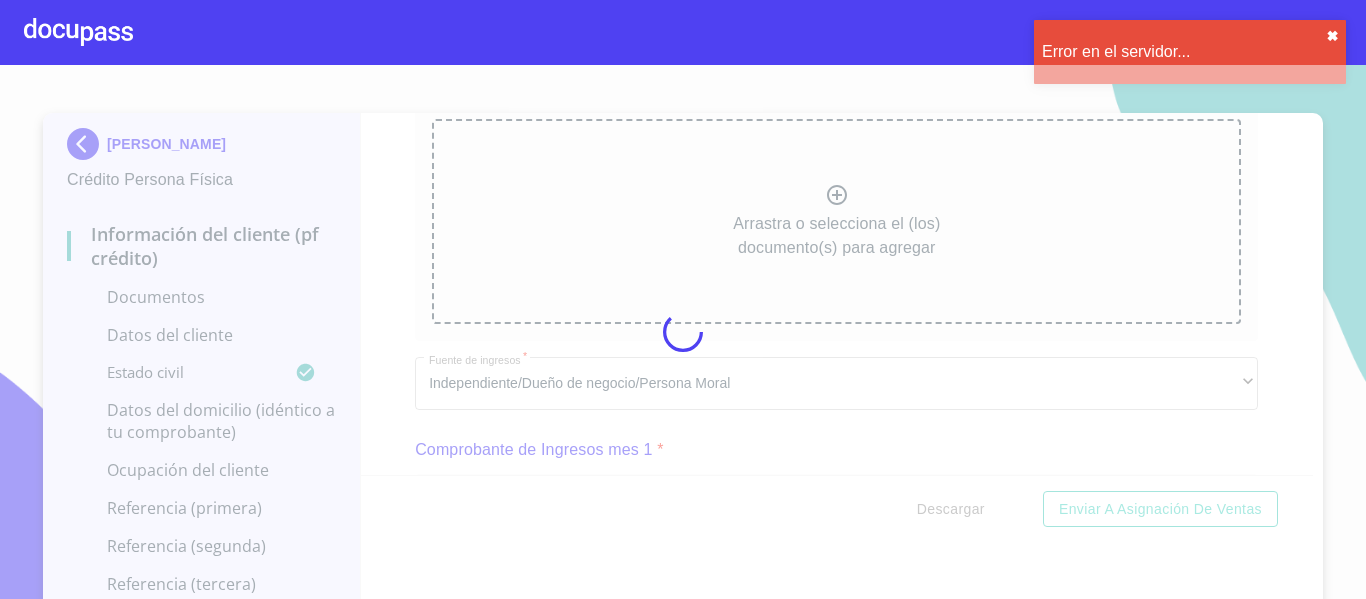 click on "✖︎" at bounding box center [1332, 36] 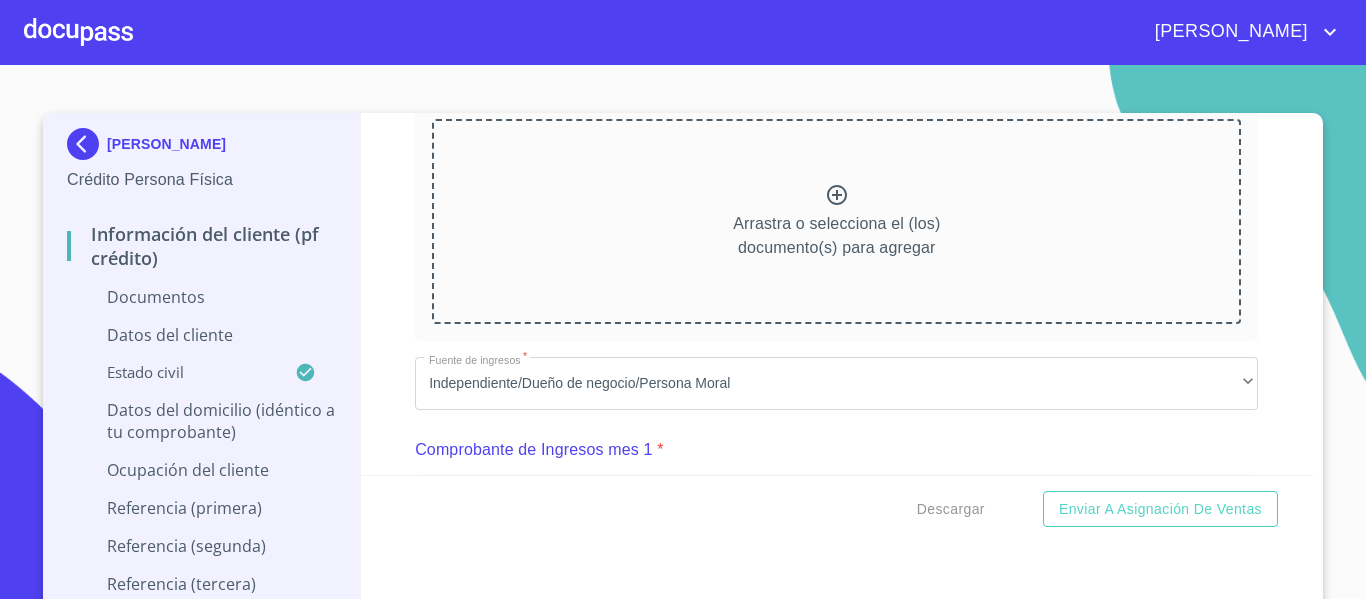 scroll, scrollTop: 959, scrollLeft: 0, axis: vertical 